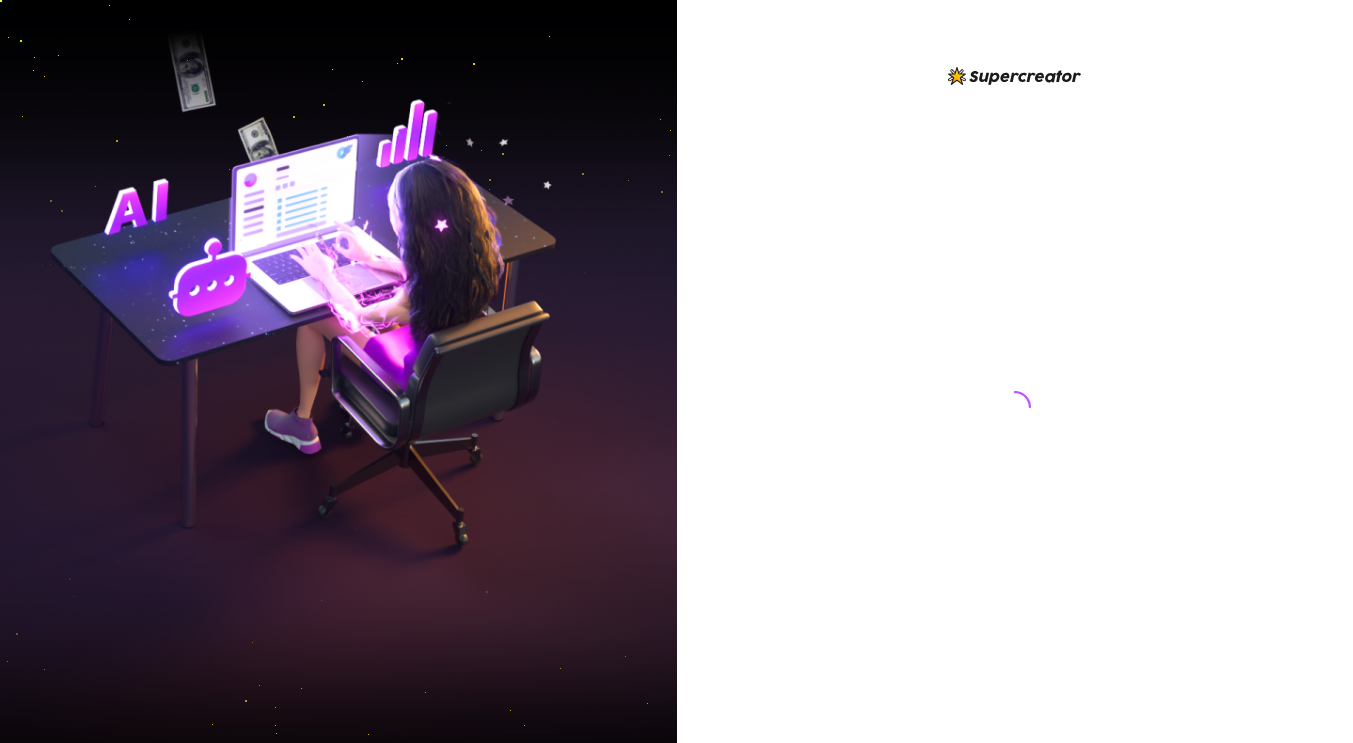 scroll, scrollTop: 0, scrollLeft: 0, axis: both 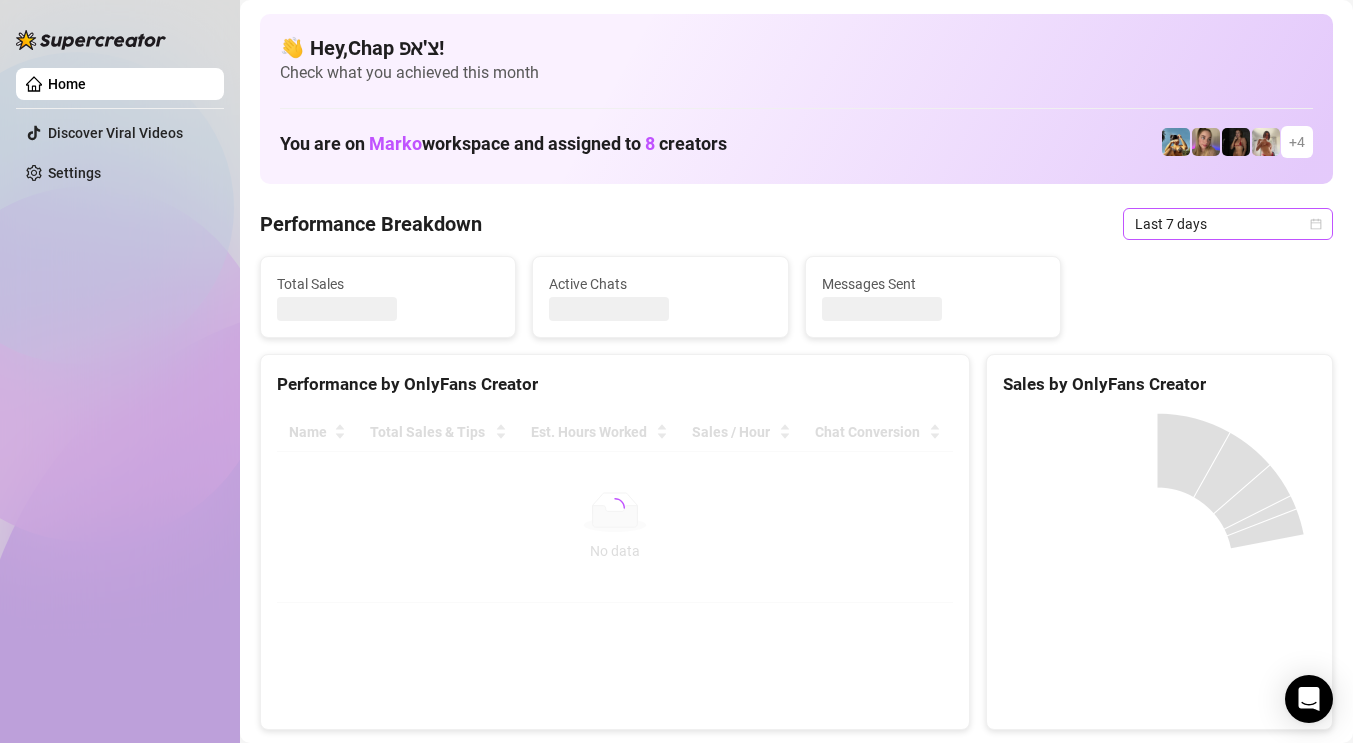 click on "Last 7 days" at bounding box center [1228, 224] 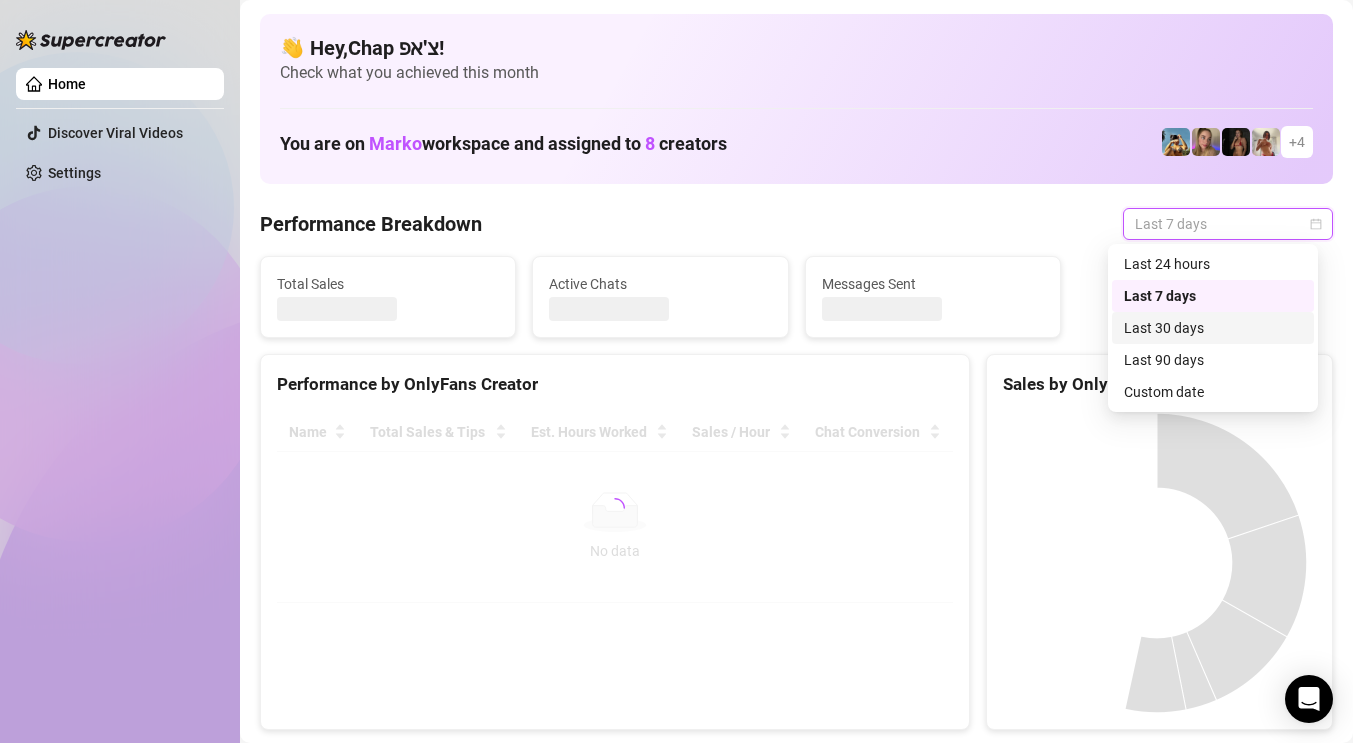 click on "Custom date" at bounding box center (1213, 392) 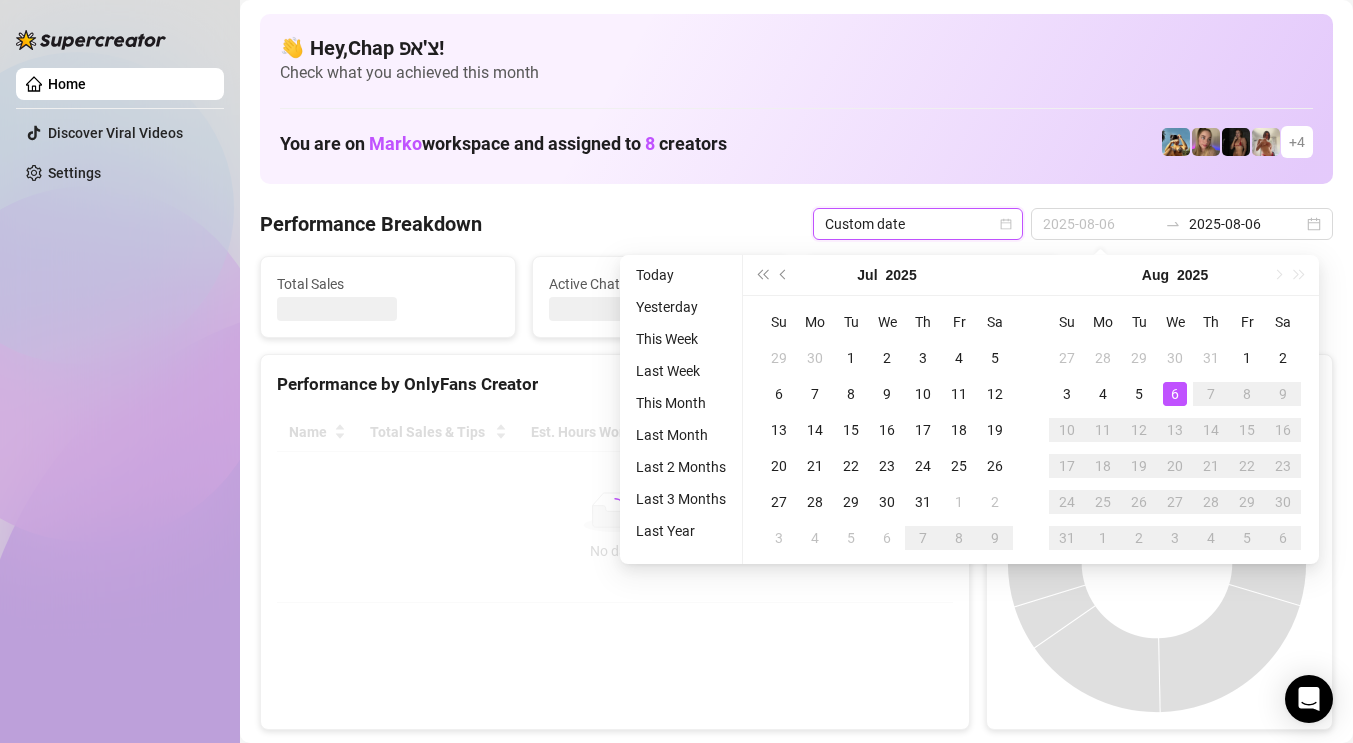click on "6" at bounding box center [1175, 394] 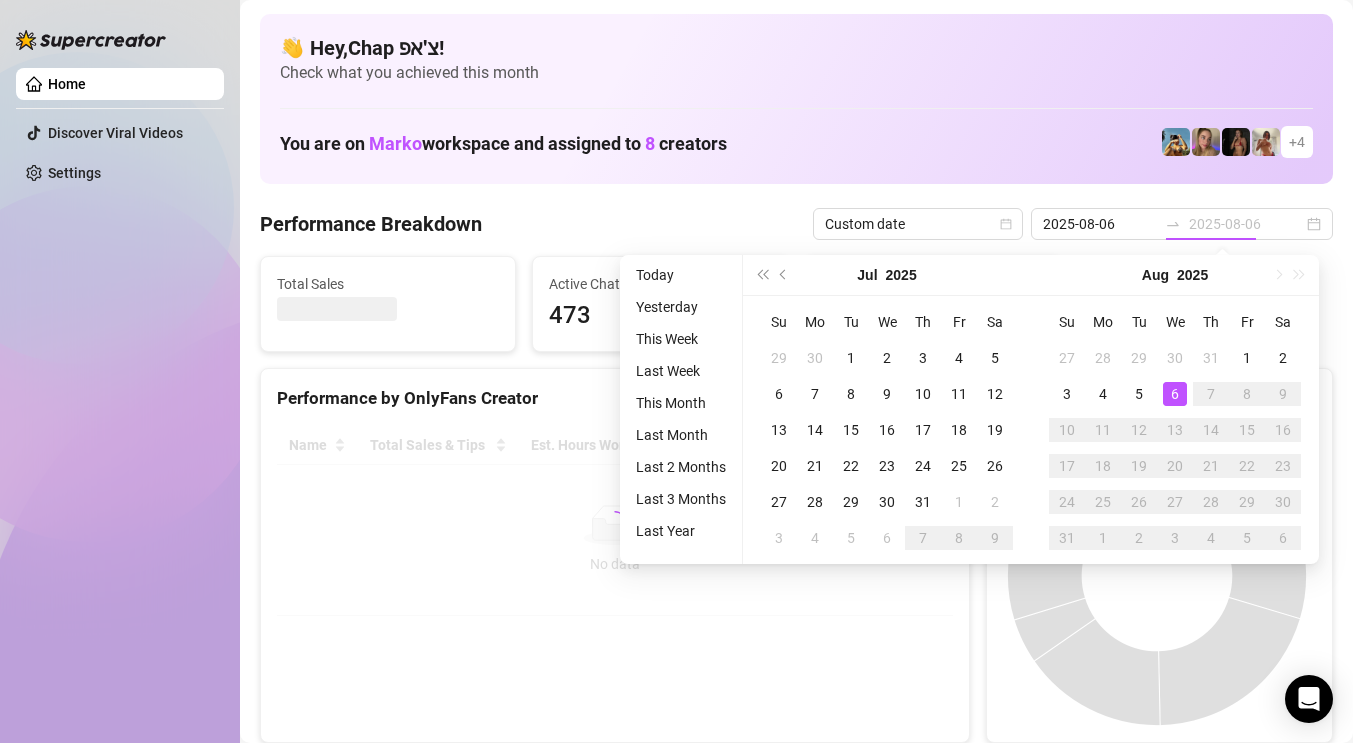 click on "6" at bounding box center [1175, 394] 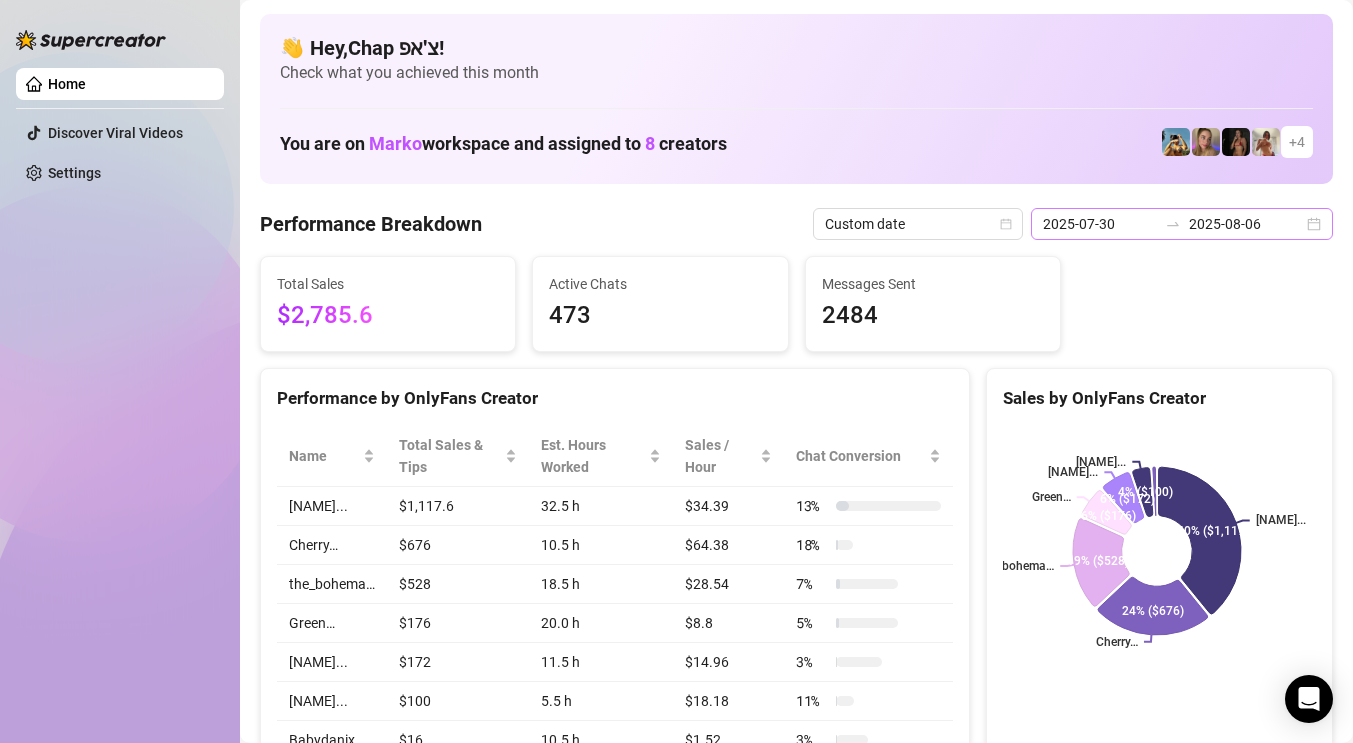 click on "2025-07-30 2025-08-06" at bounding box center [1182, 224] 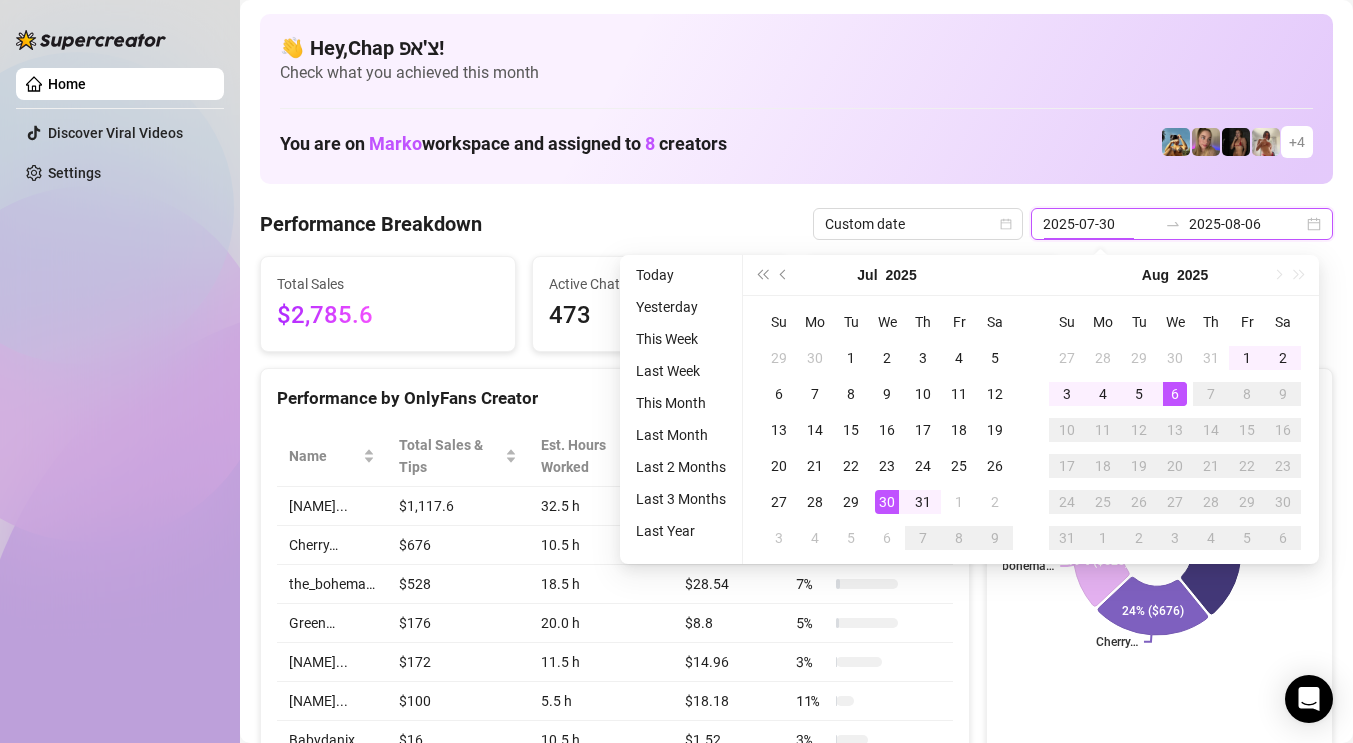 type on "2025-08-06" 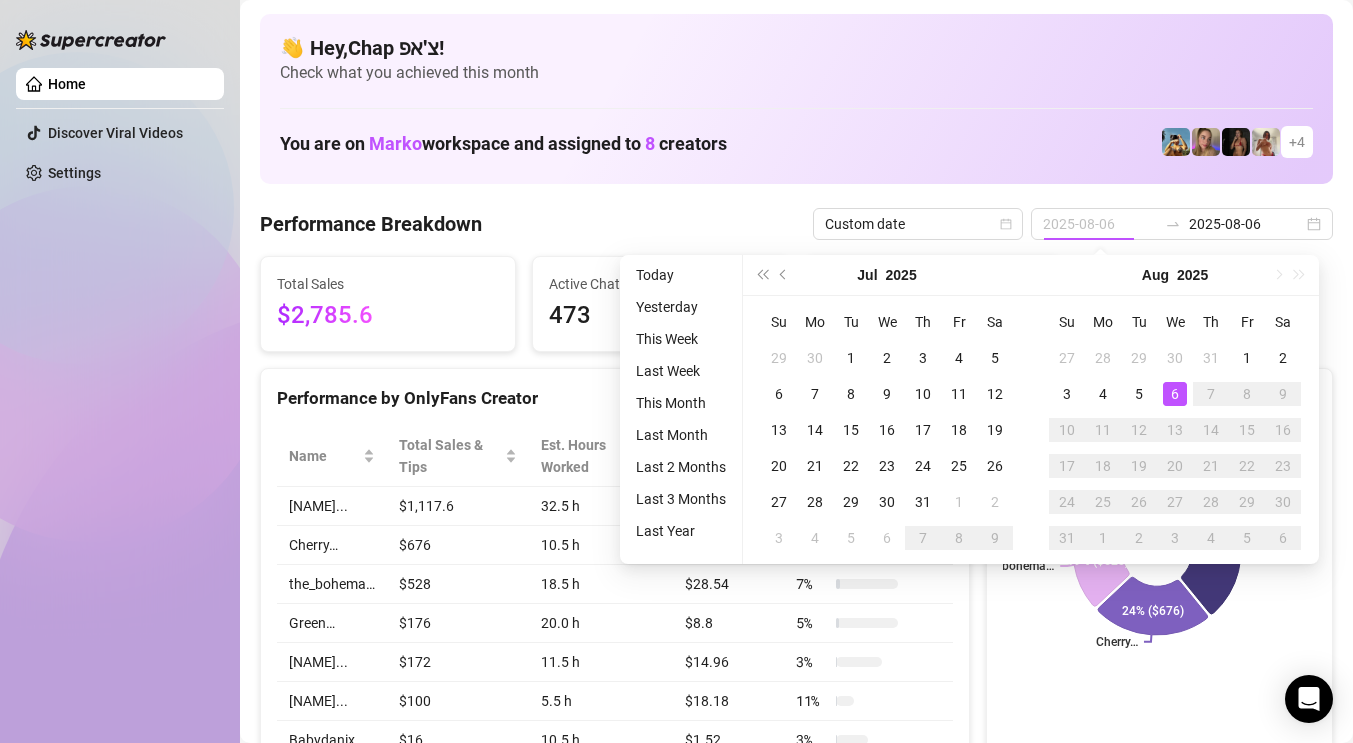 click on "6" at bounding box center [1175, 394] 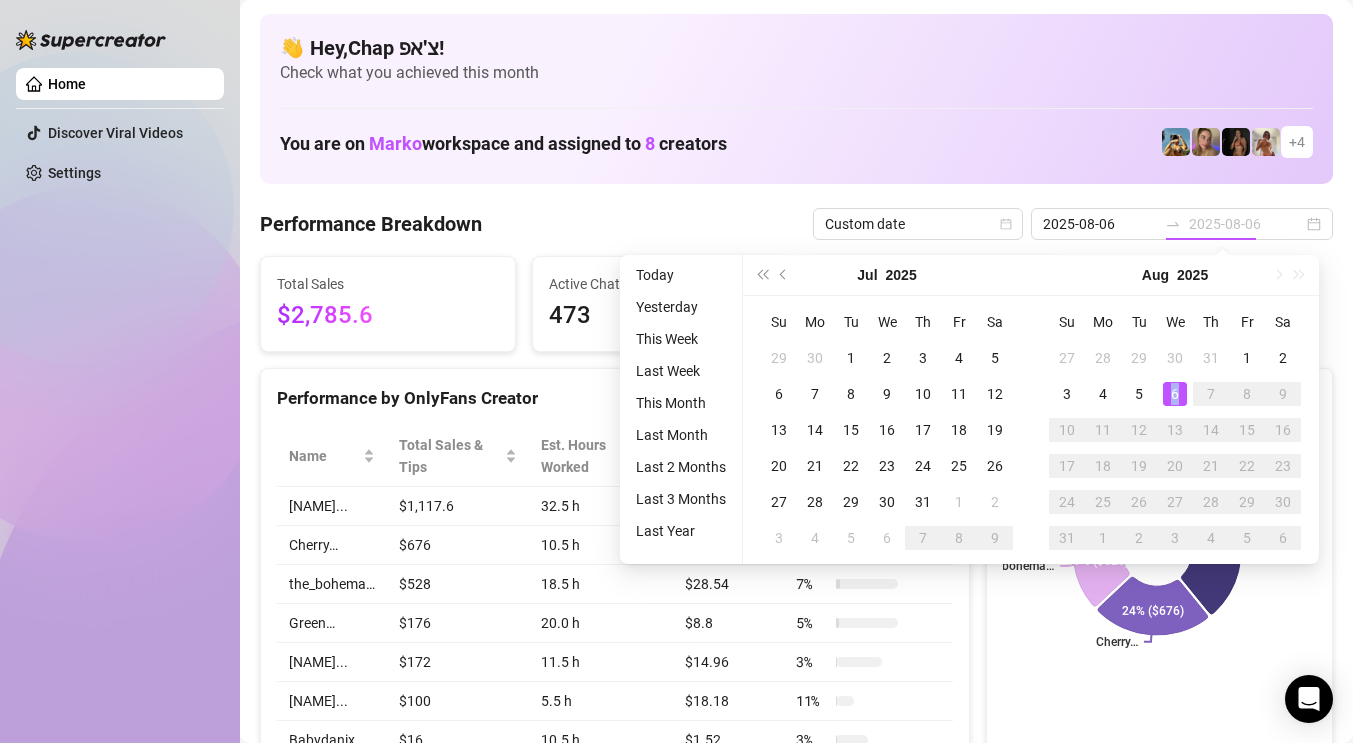 click on "6" at bounding box center (1175, 394) 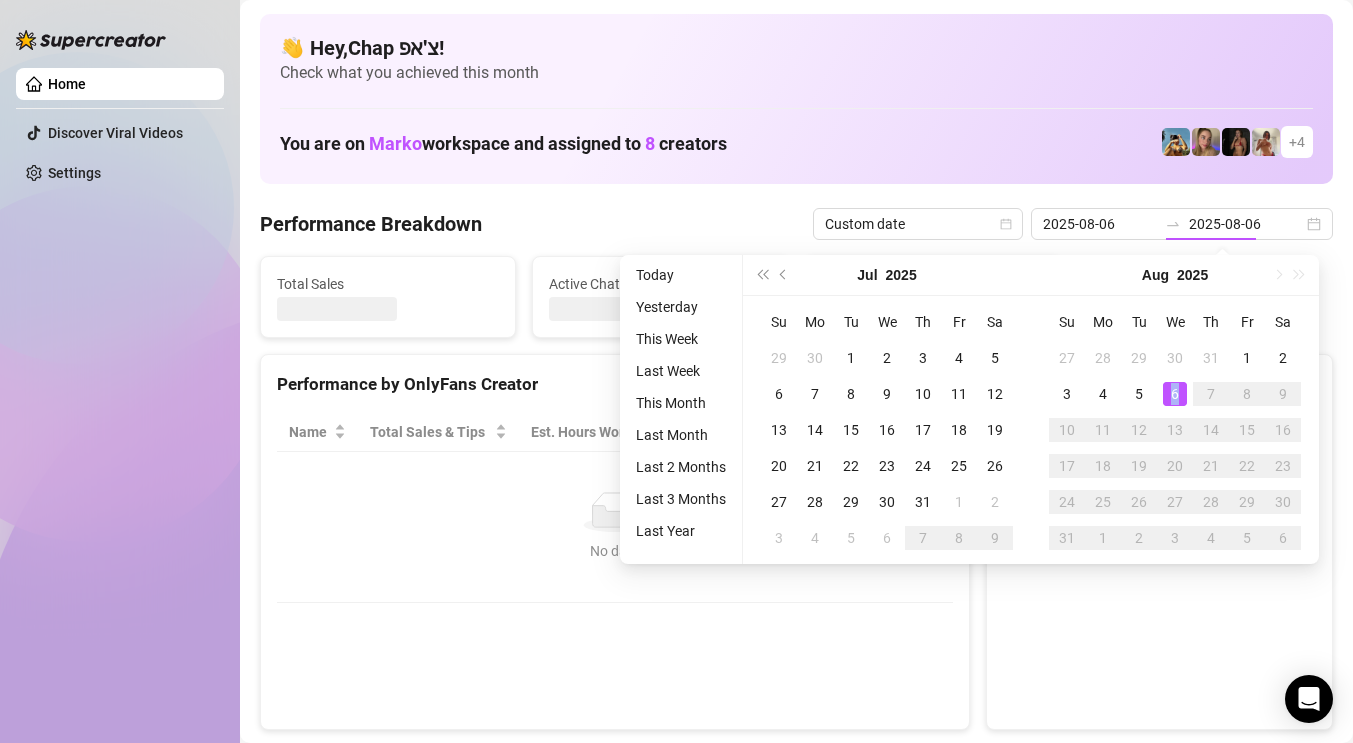 type on "2025-08-06" 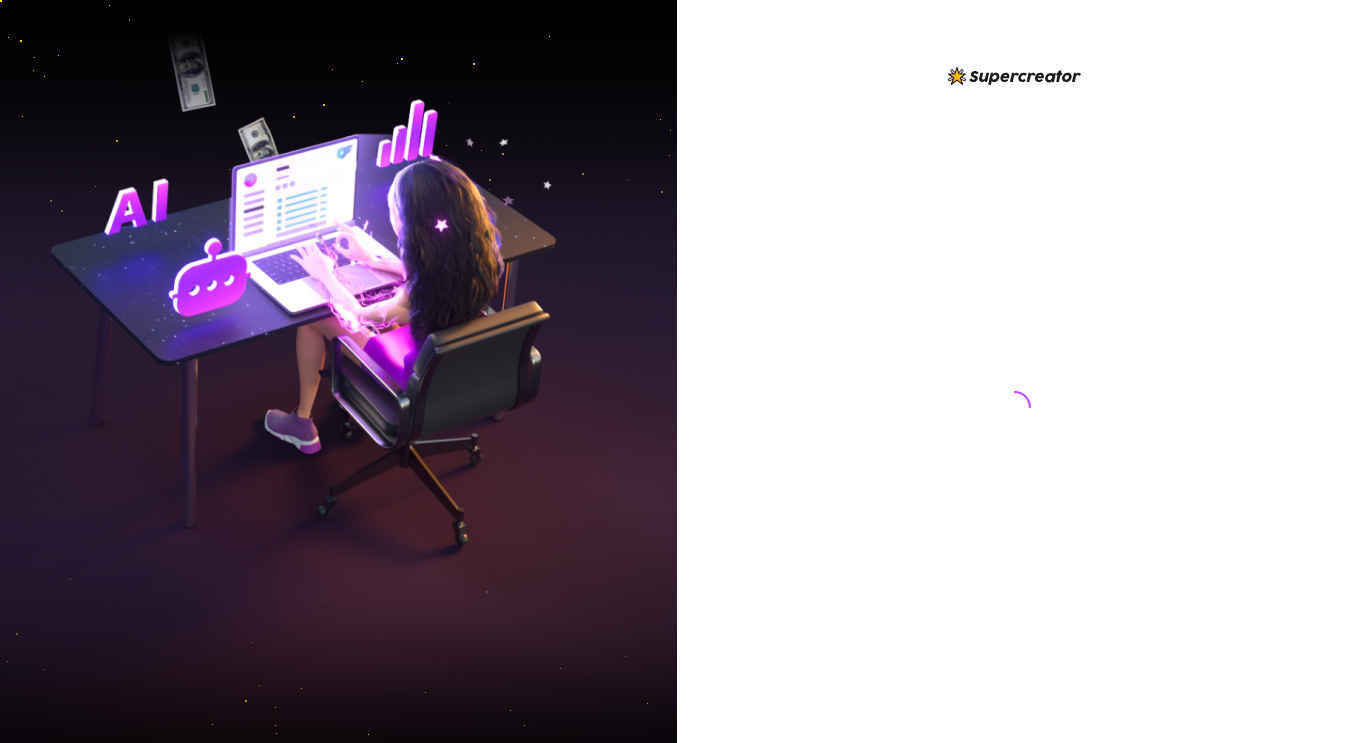 scroll, scrollTop: 0, scrollLeft: 0, axis: both 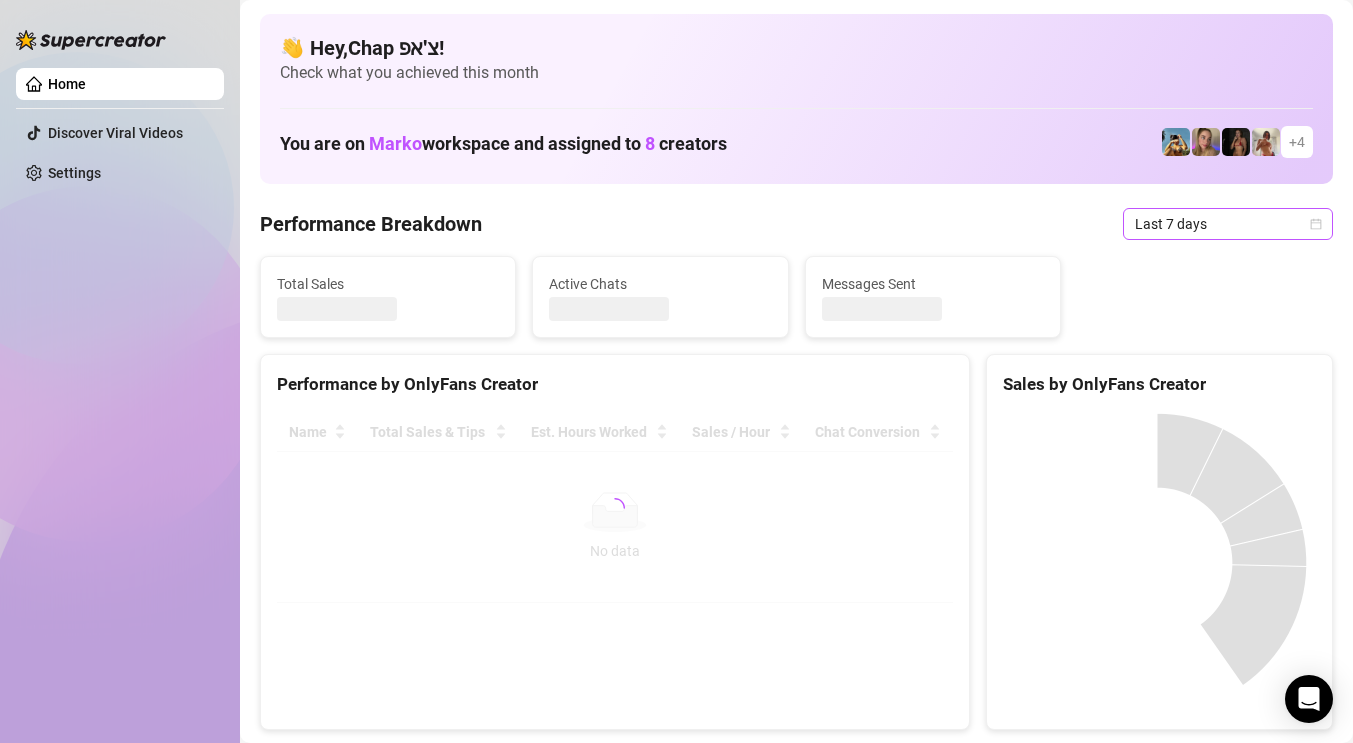 click on "Last 7 days" at bounding box center [1228, 224] 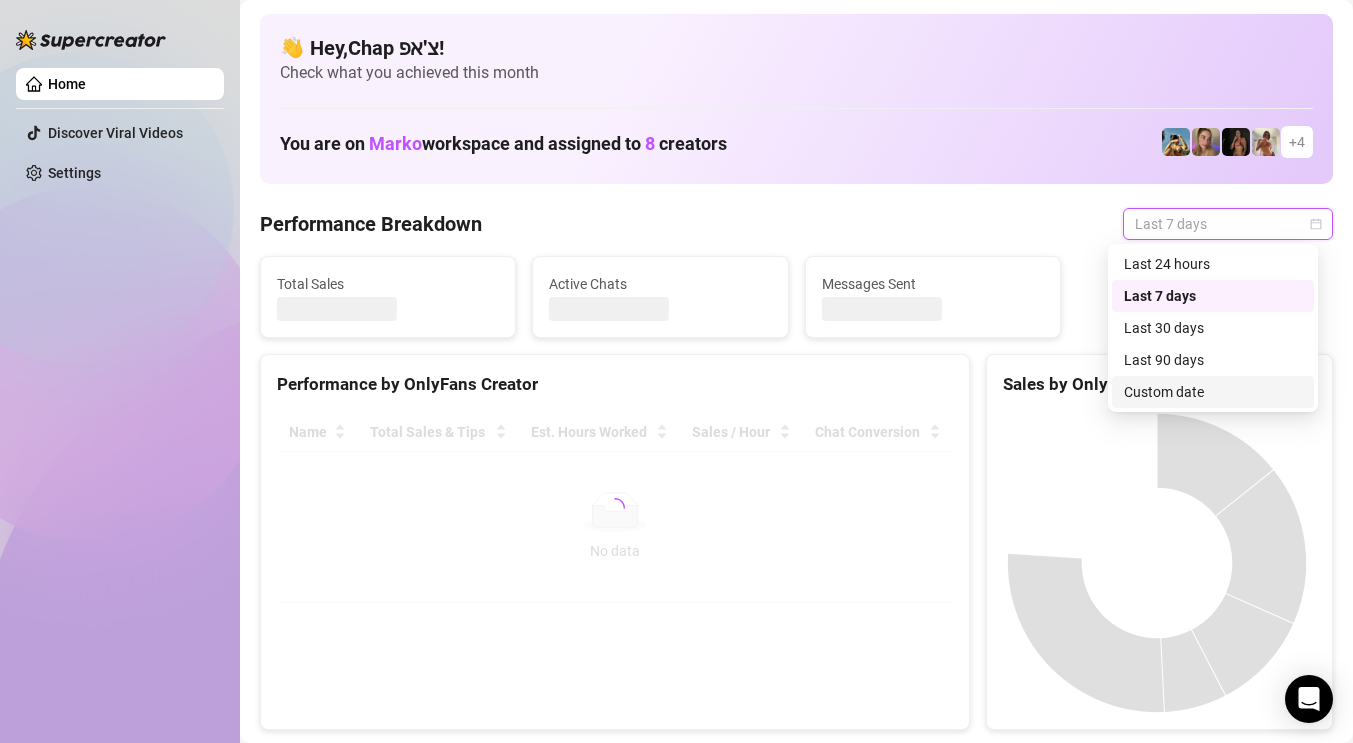 click on "Custom date" at bounding box center [1213, 392] 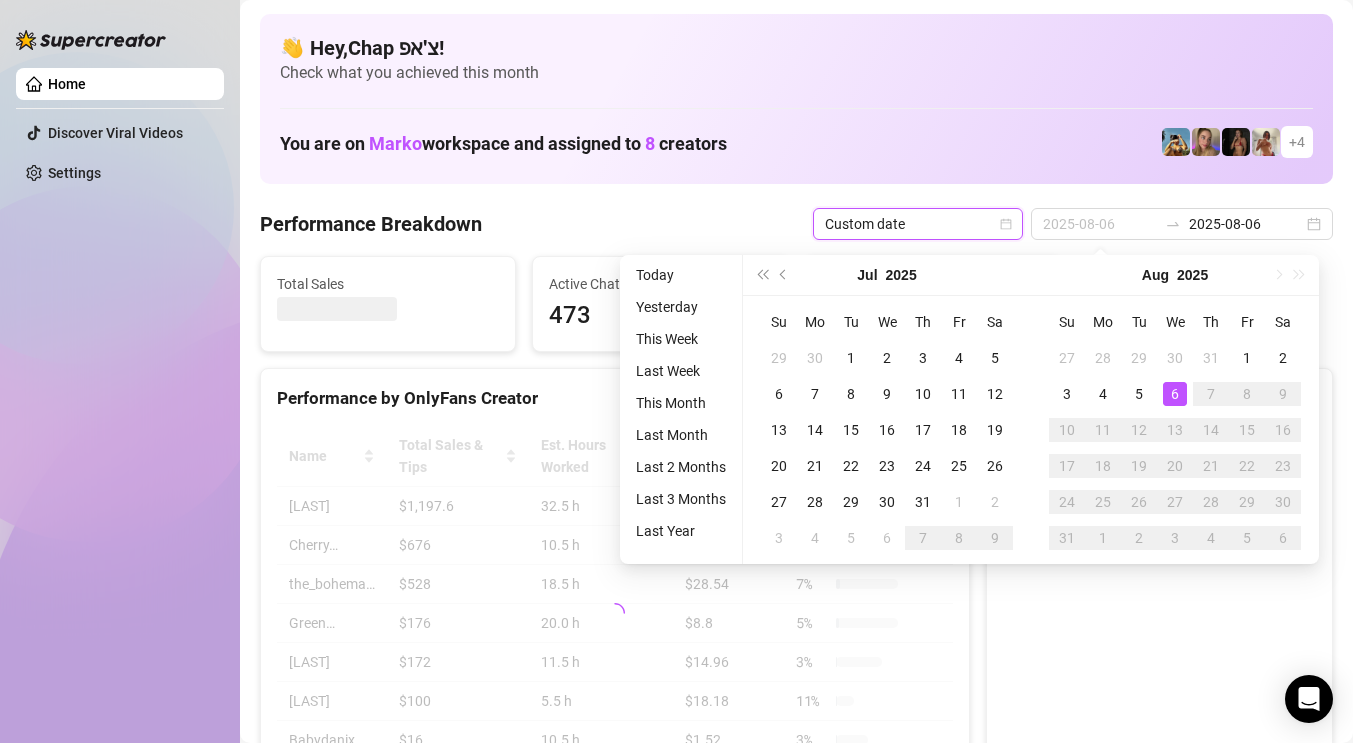 click on "6" at bounding box center [1175, 394] 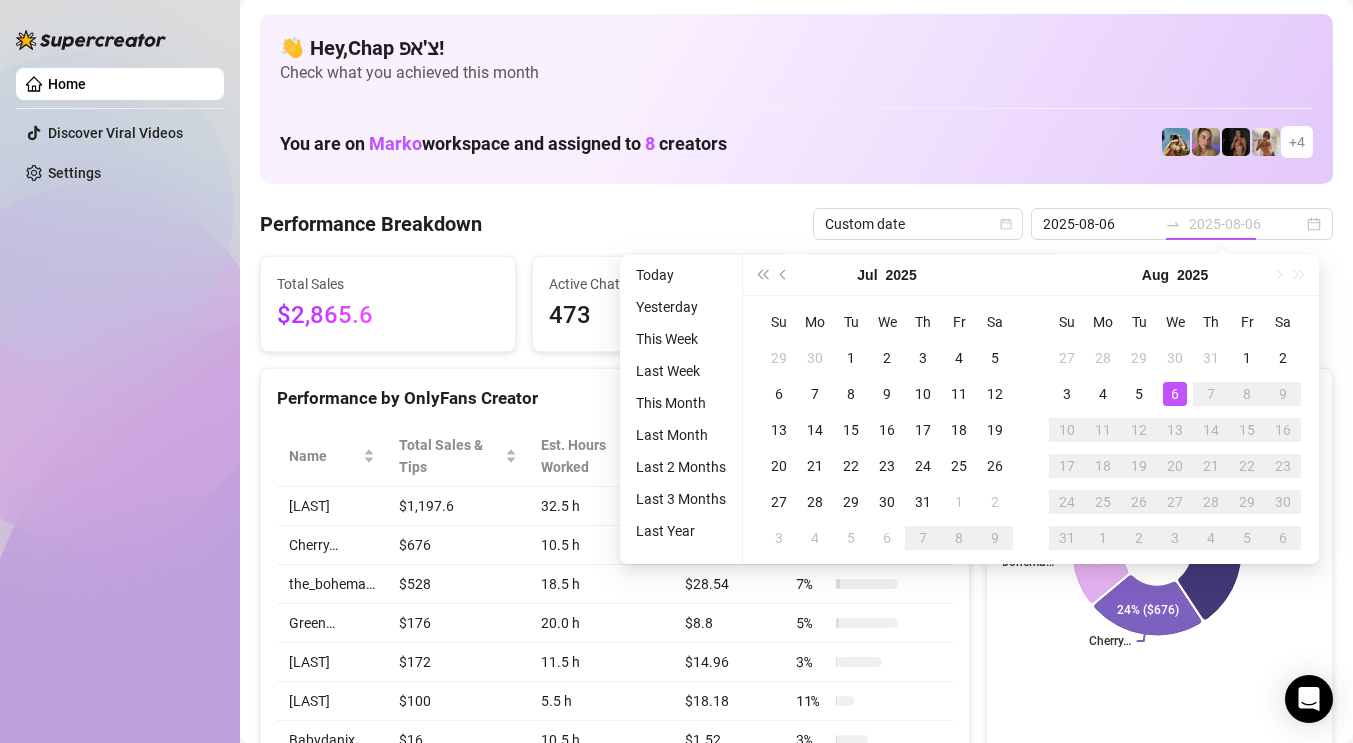 click on "6" at bounding box center [1175, 394] 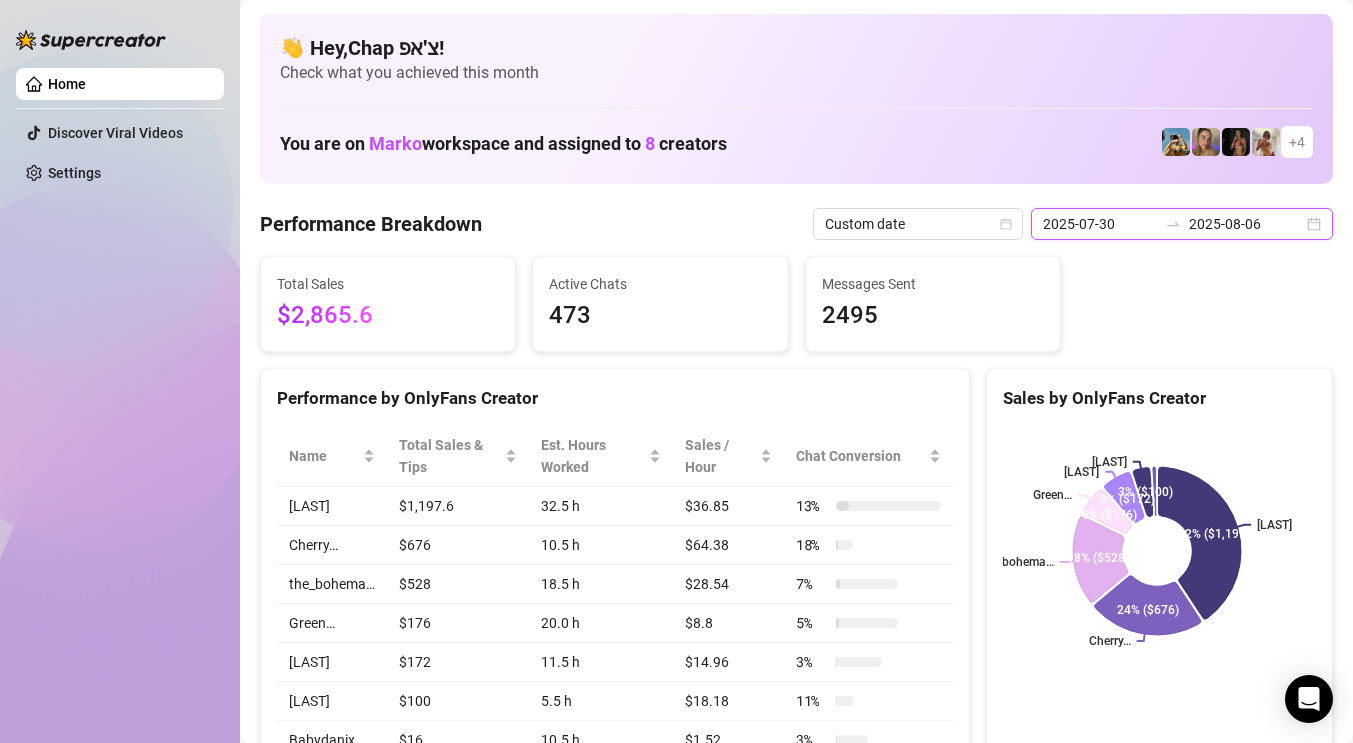 click on "2025-07-30" at bounding box center [1100, 224] 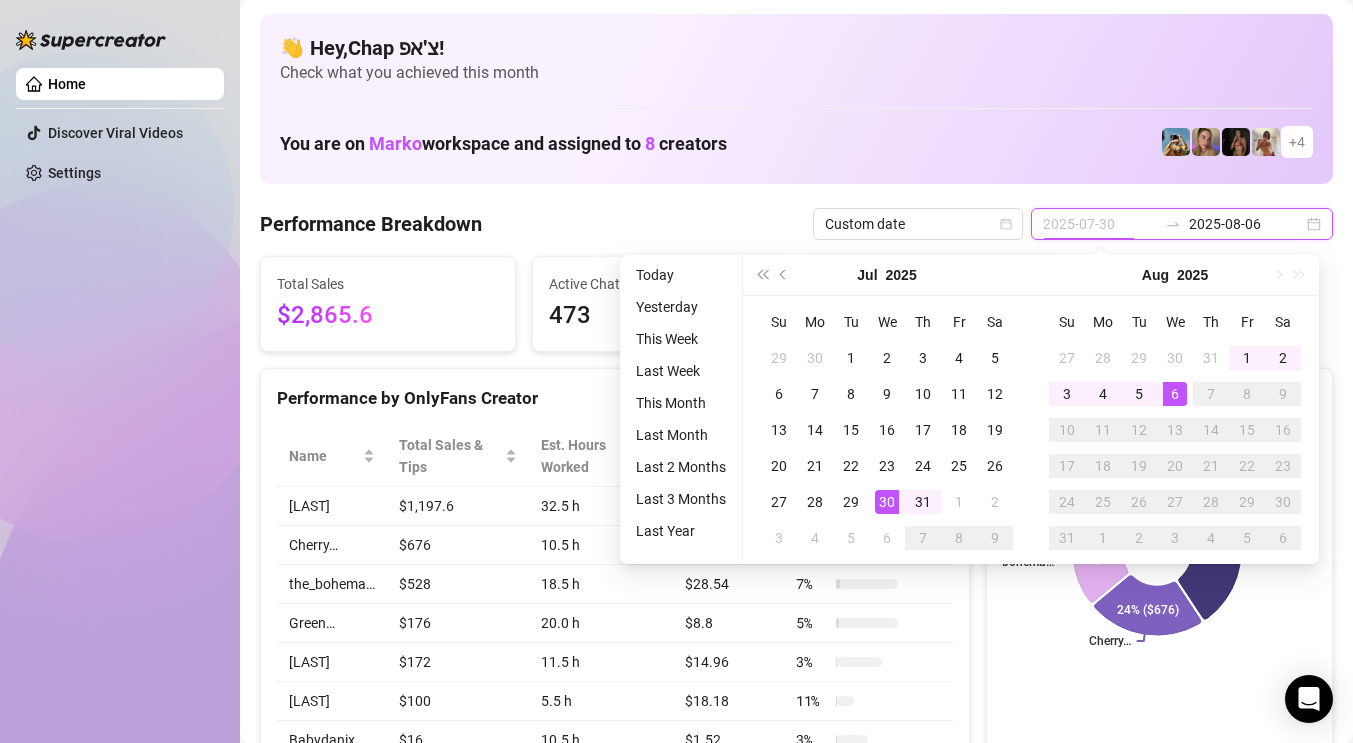 type on "2025-08-06" 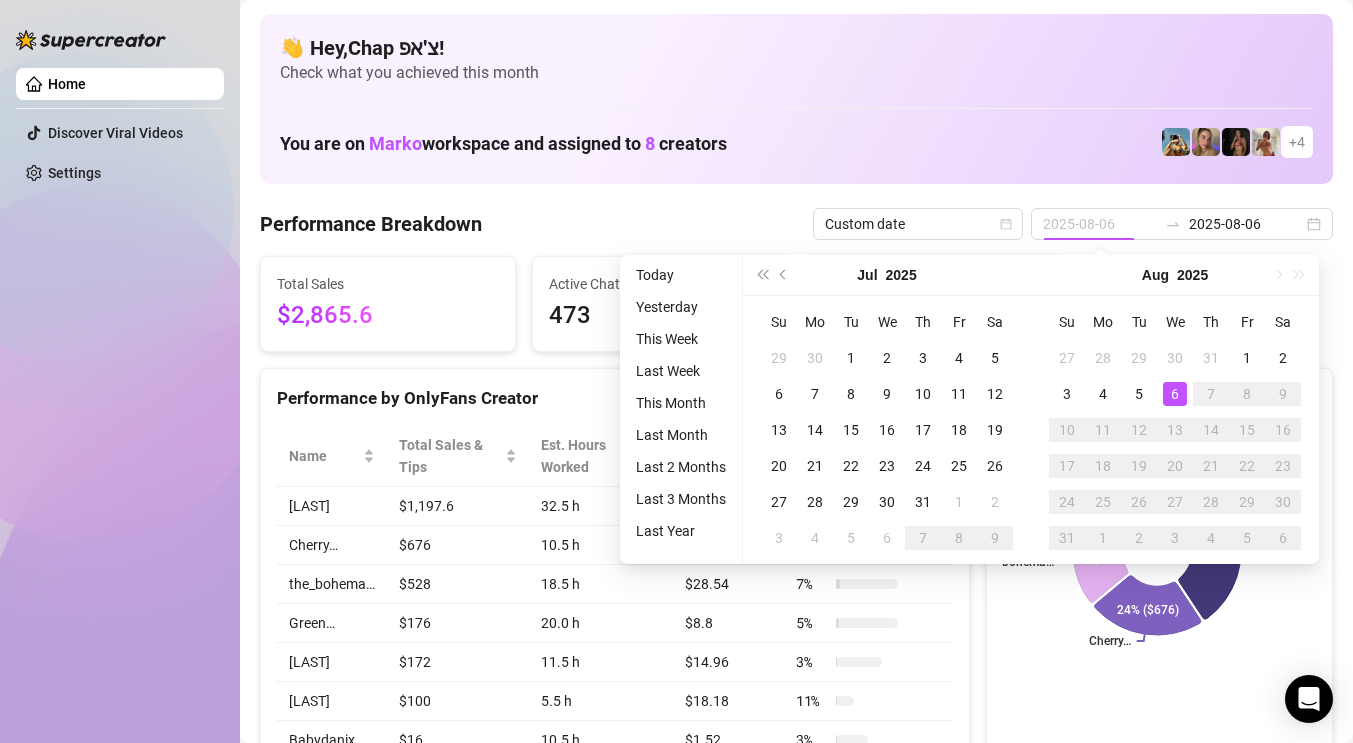 click on "6" at bounding box center (1175, 394) 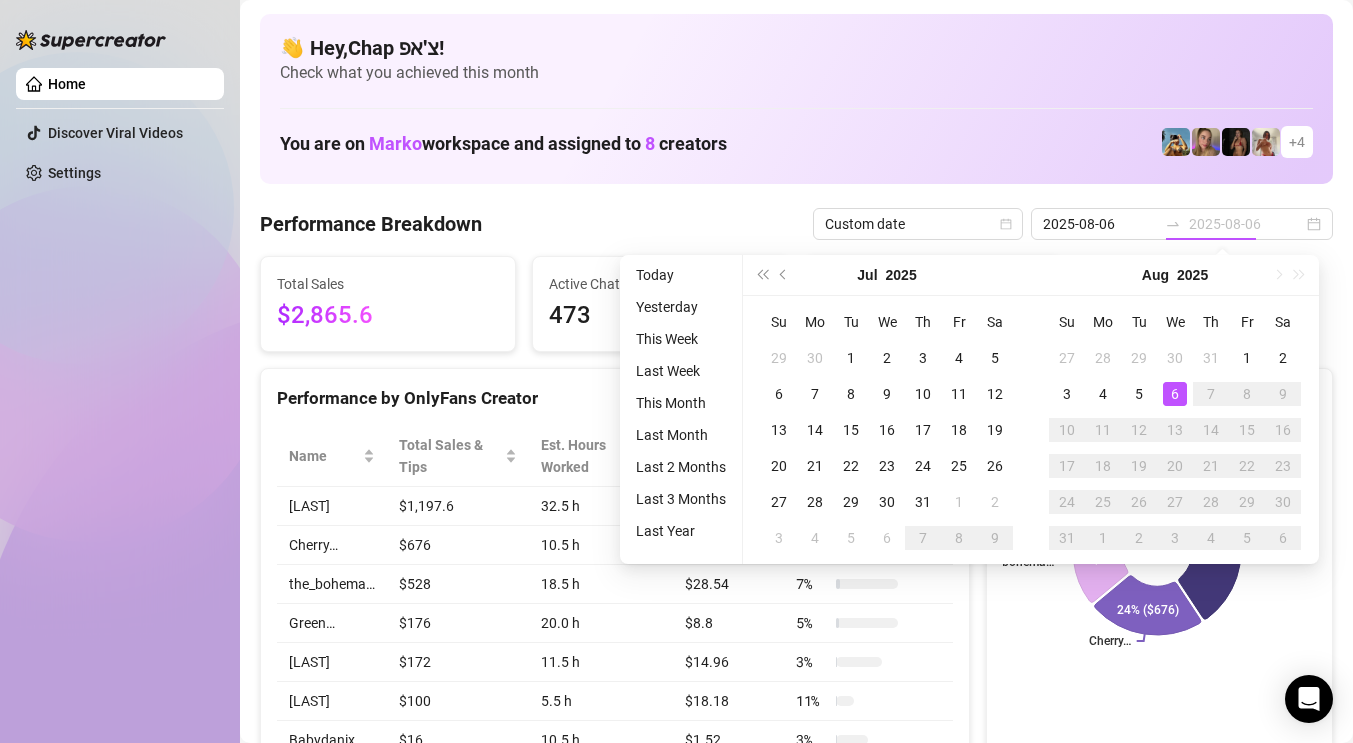click on "6" at bounding box center [1175, 394] 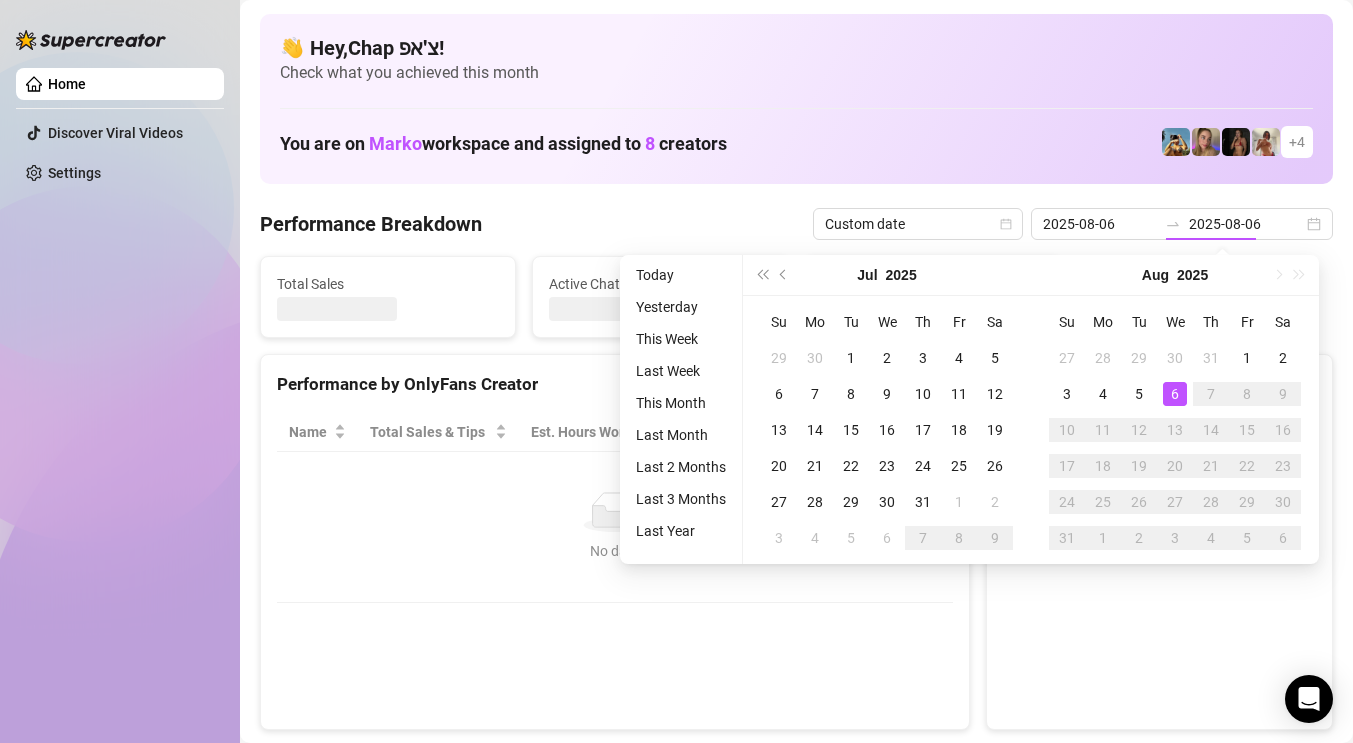 type on "2025-08-06" 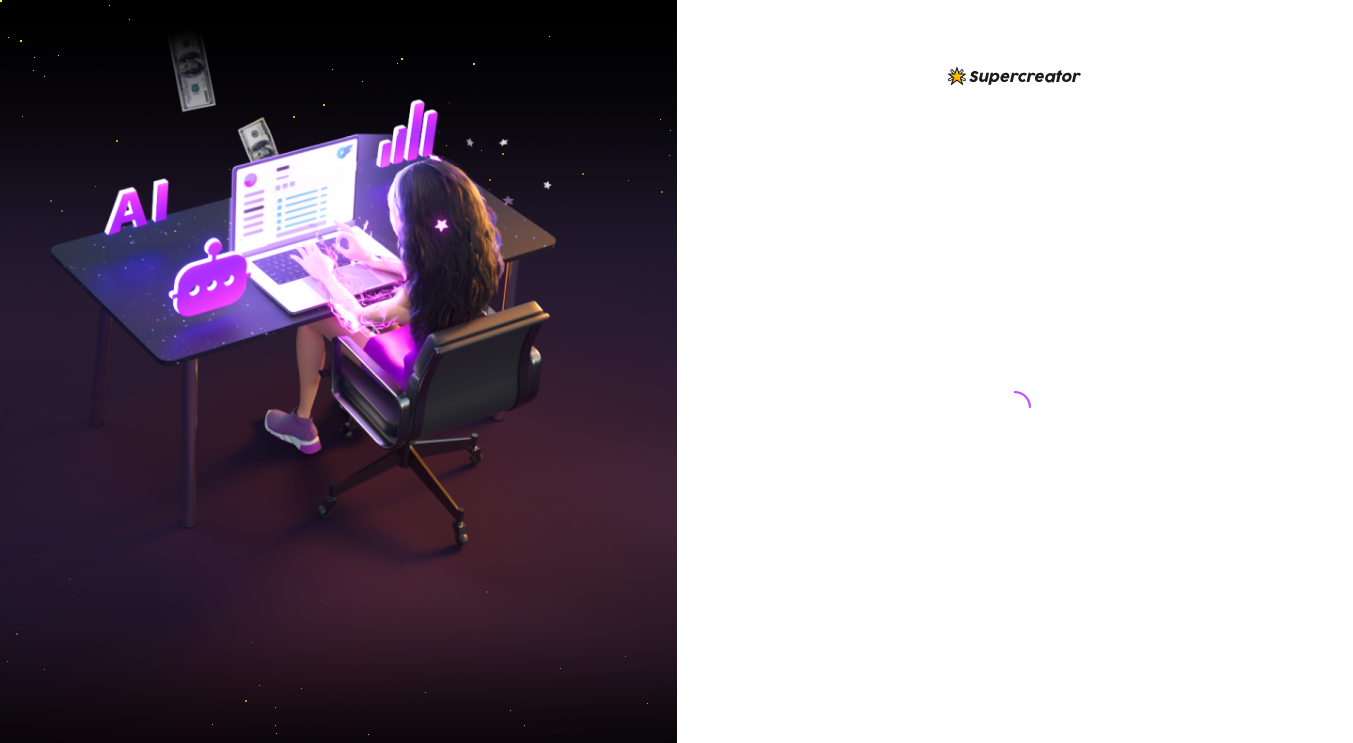 scroll, scrollTop: 0, scrollLeft: 0, axis: both 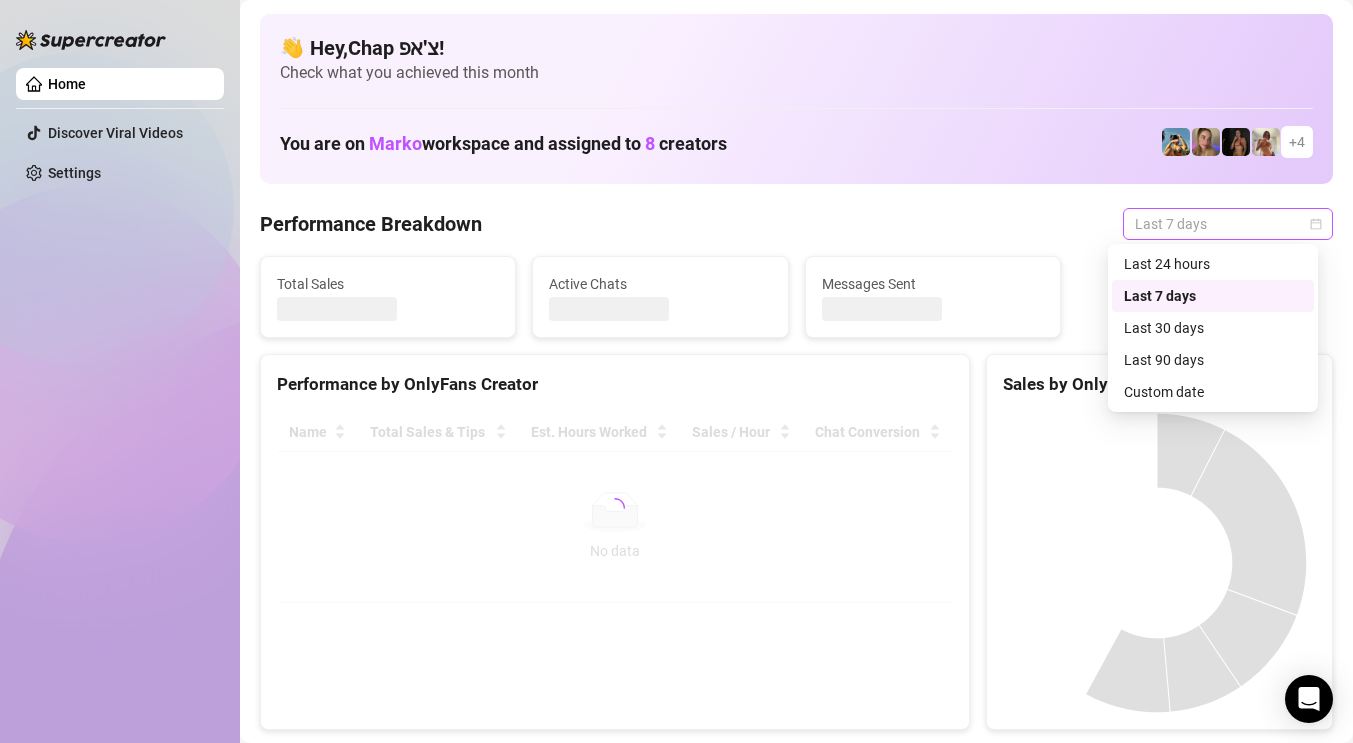 click on "Last 7 days" at bounding box center [1228, 224] 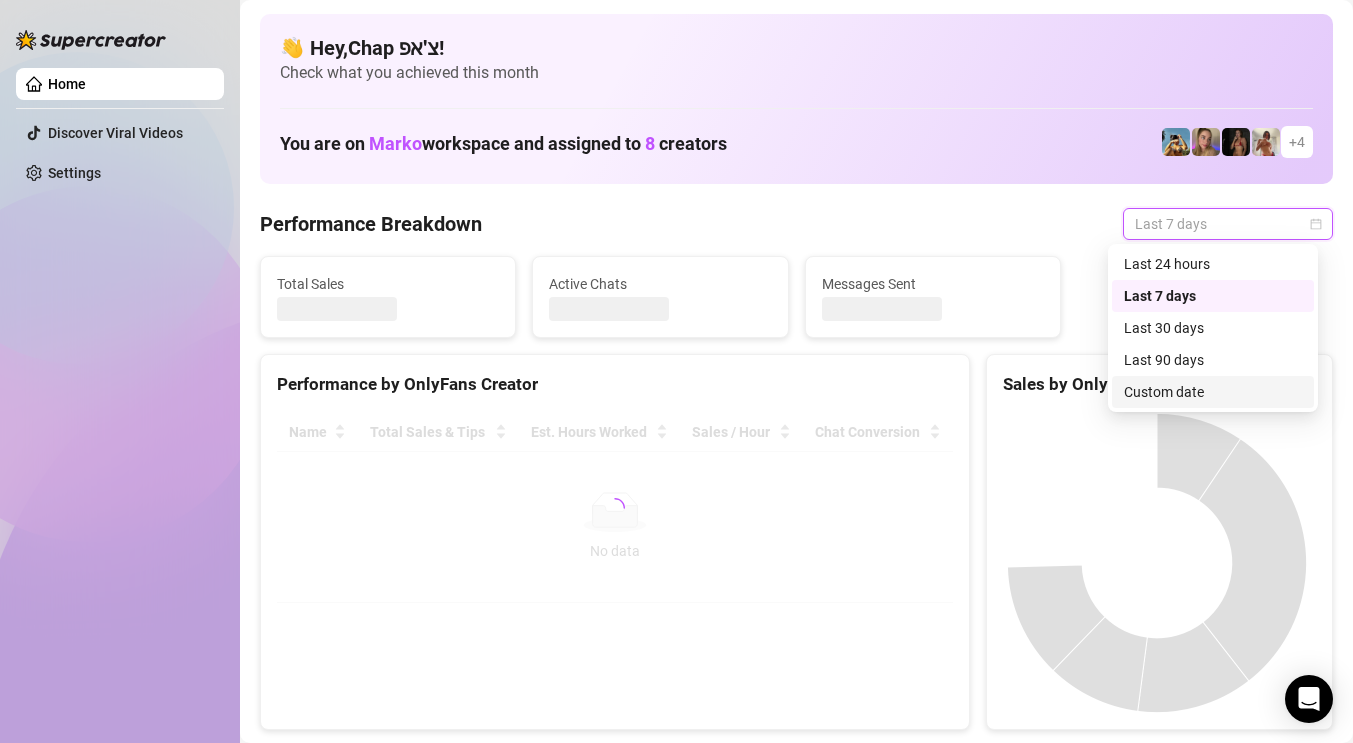 click on "Custom date" at bounding box center (1213, 392) 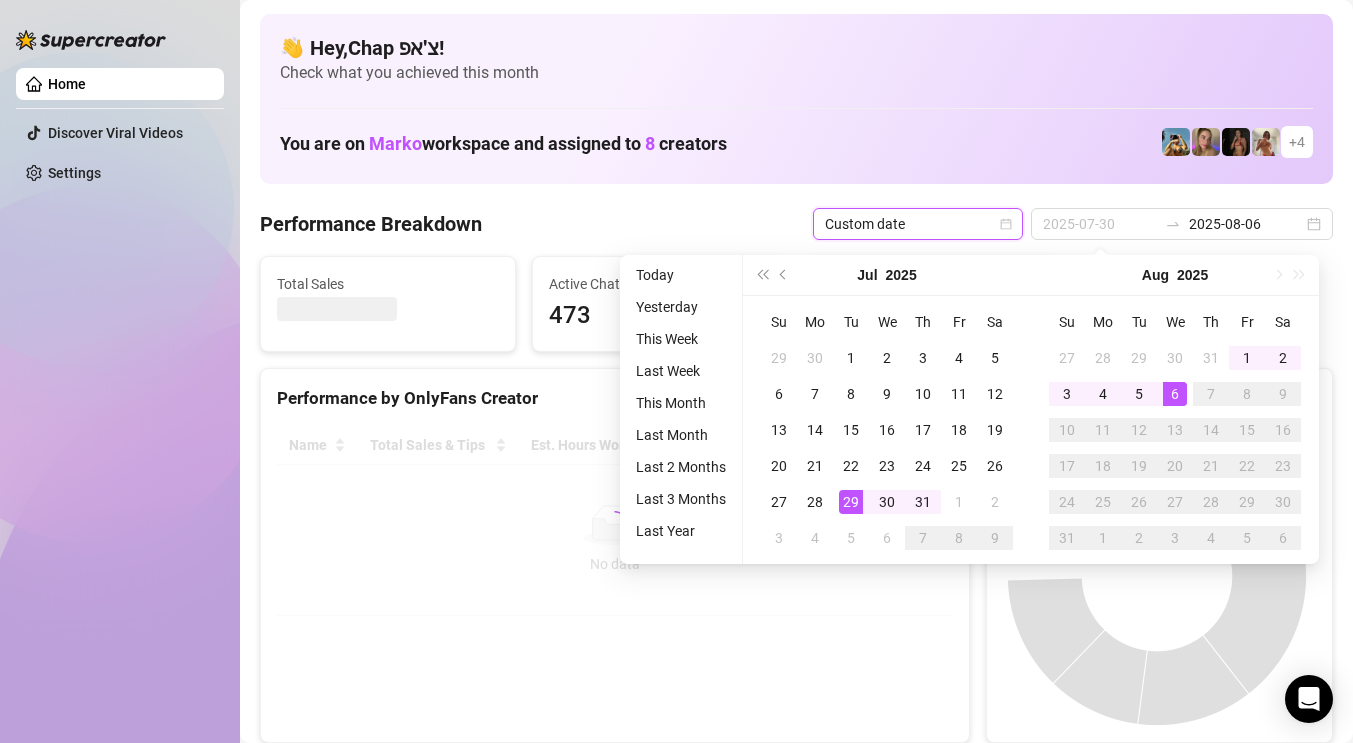 type on "2025-08-06" 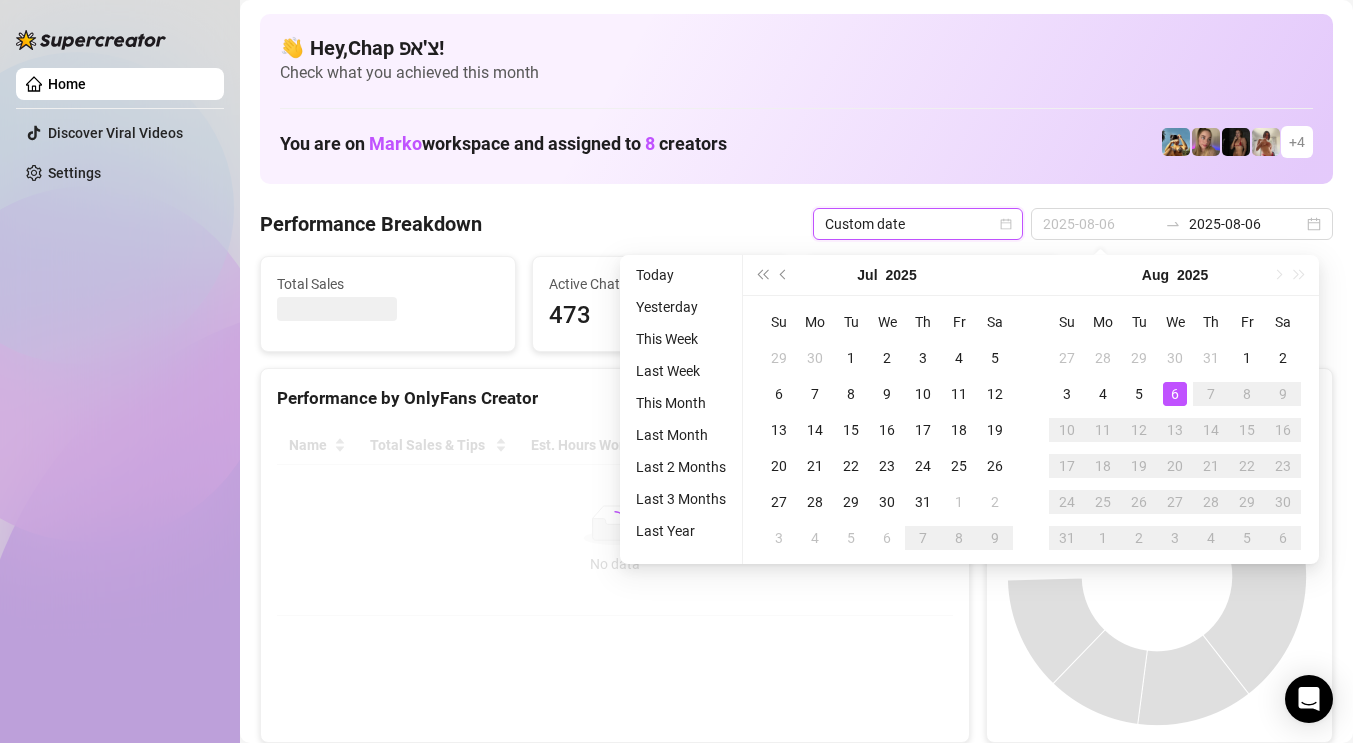 click on "6" at bounding box center [1175, 394] 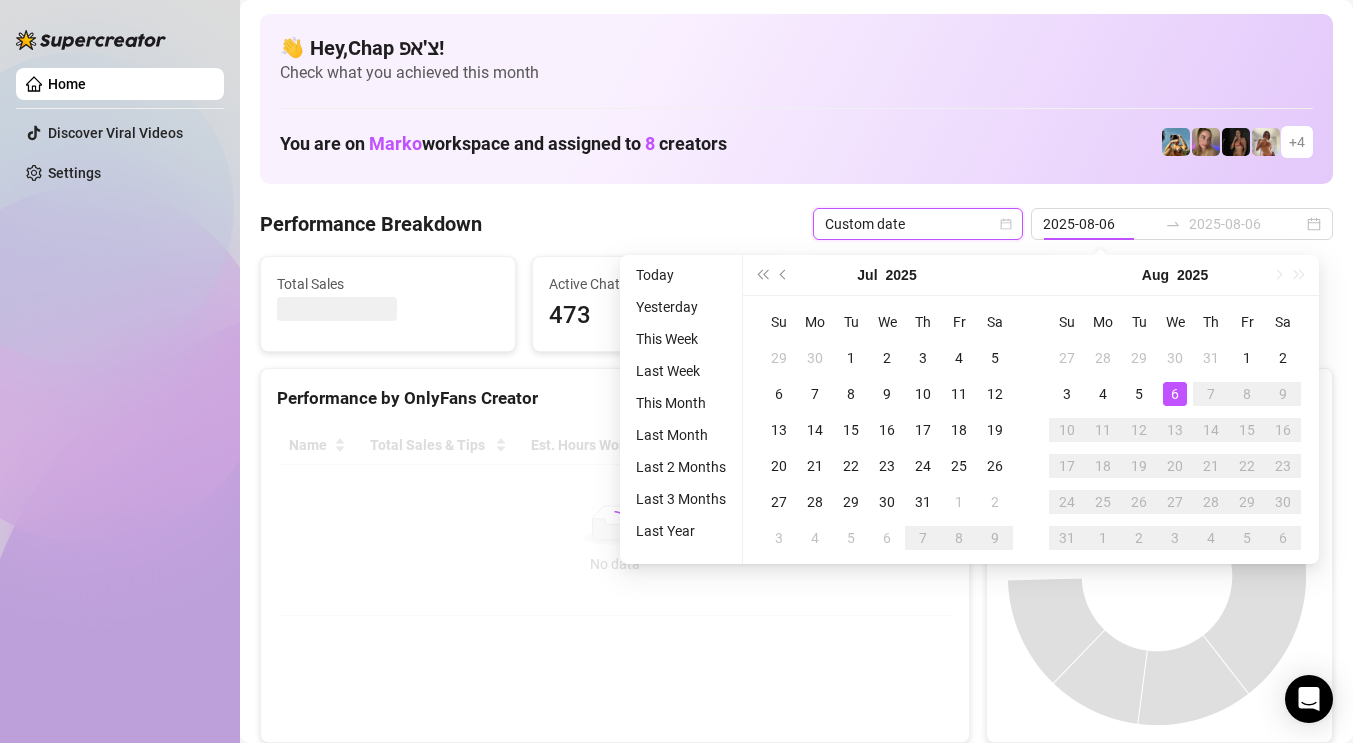 click on "6" at bounding box center [1175, 394] 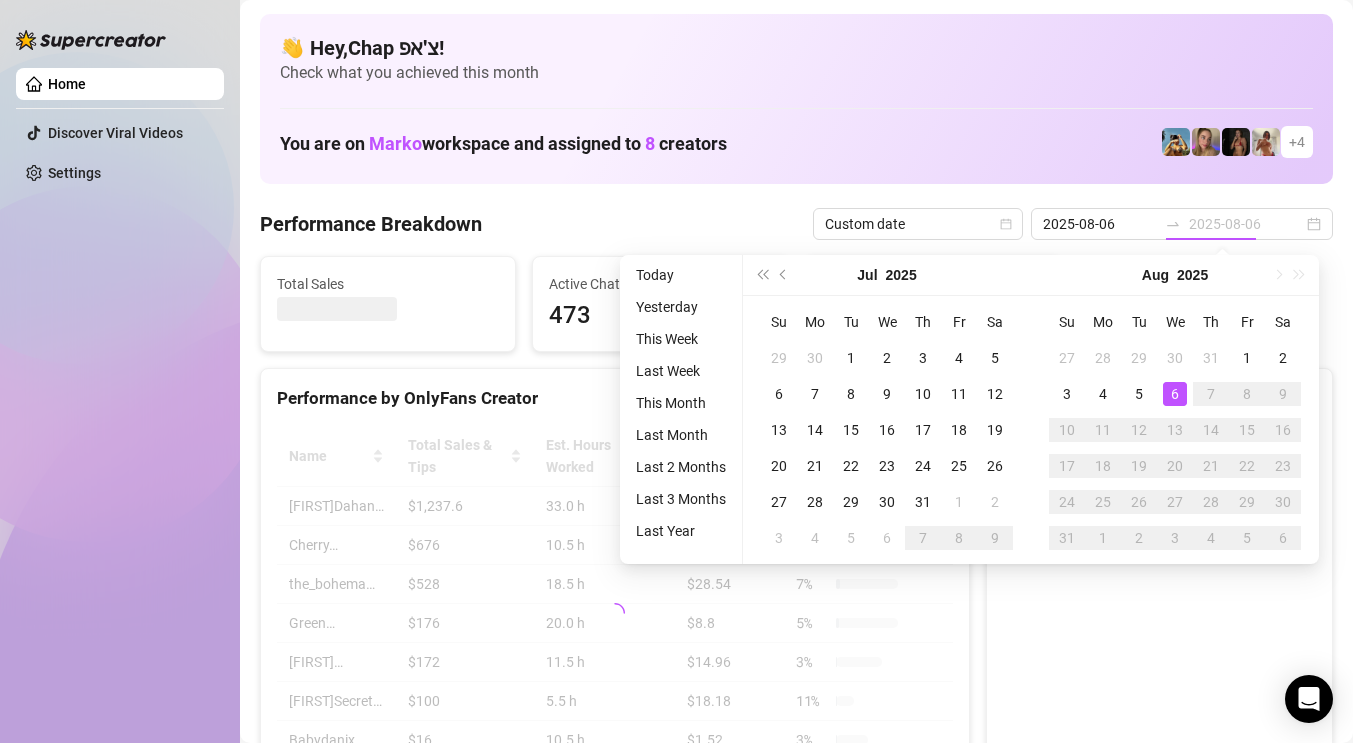 type on "2025-08-06" 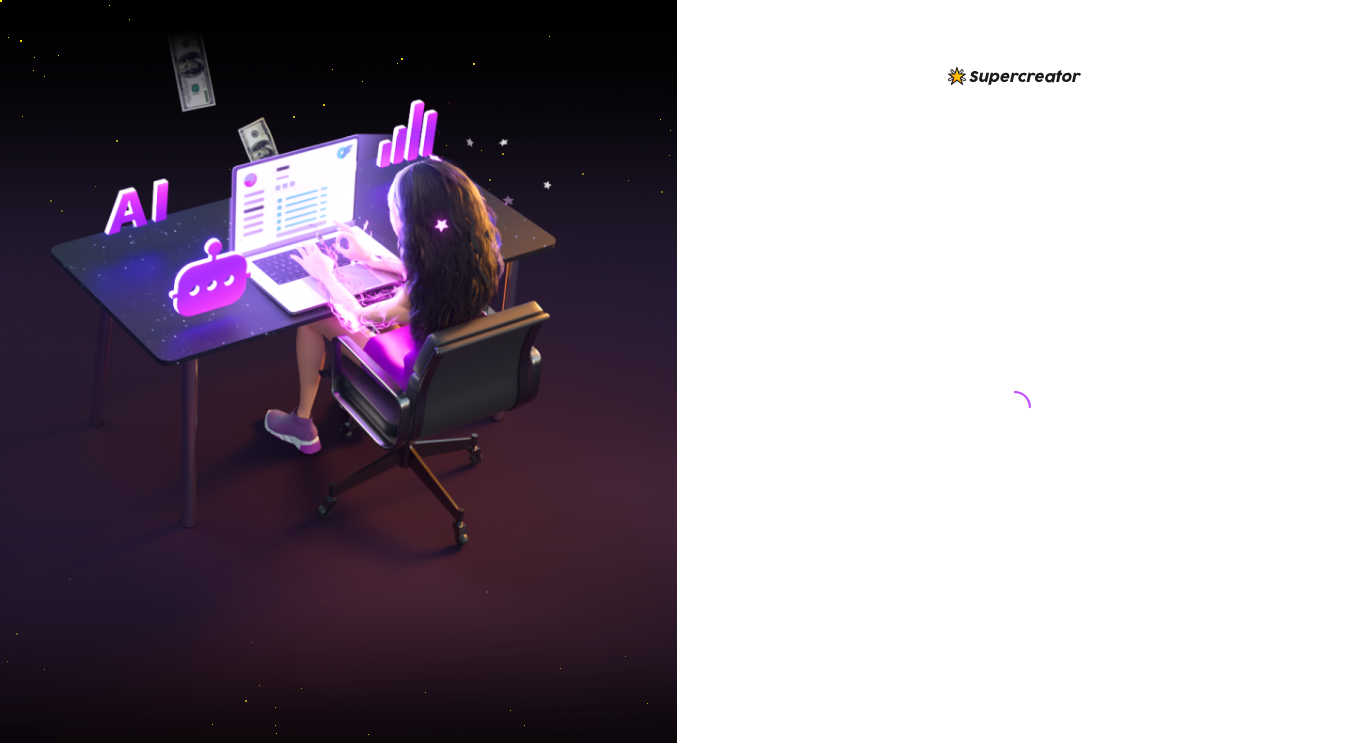 scroll, scrollTop: 0, scrollLeft: 0, axis: both 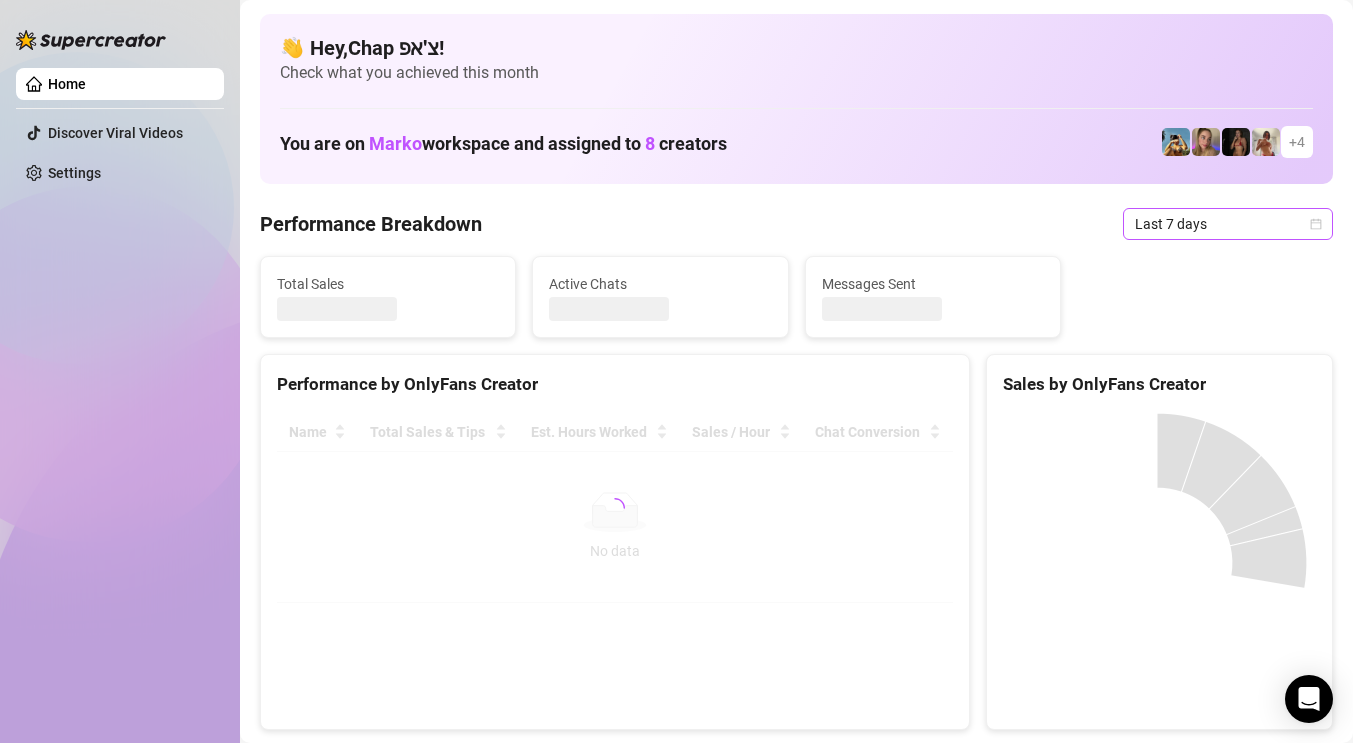 click on "Last 7 days" at bounding box center (1228, 224) 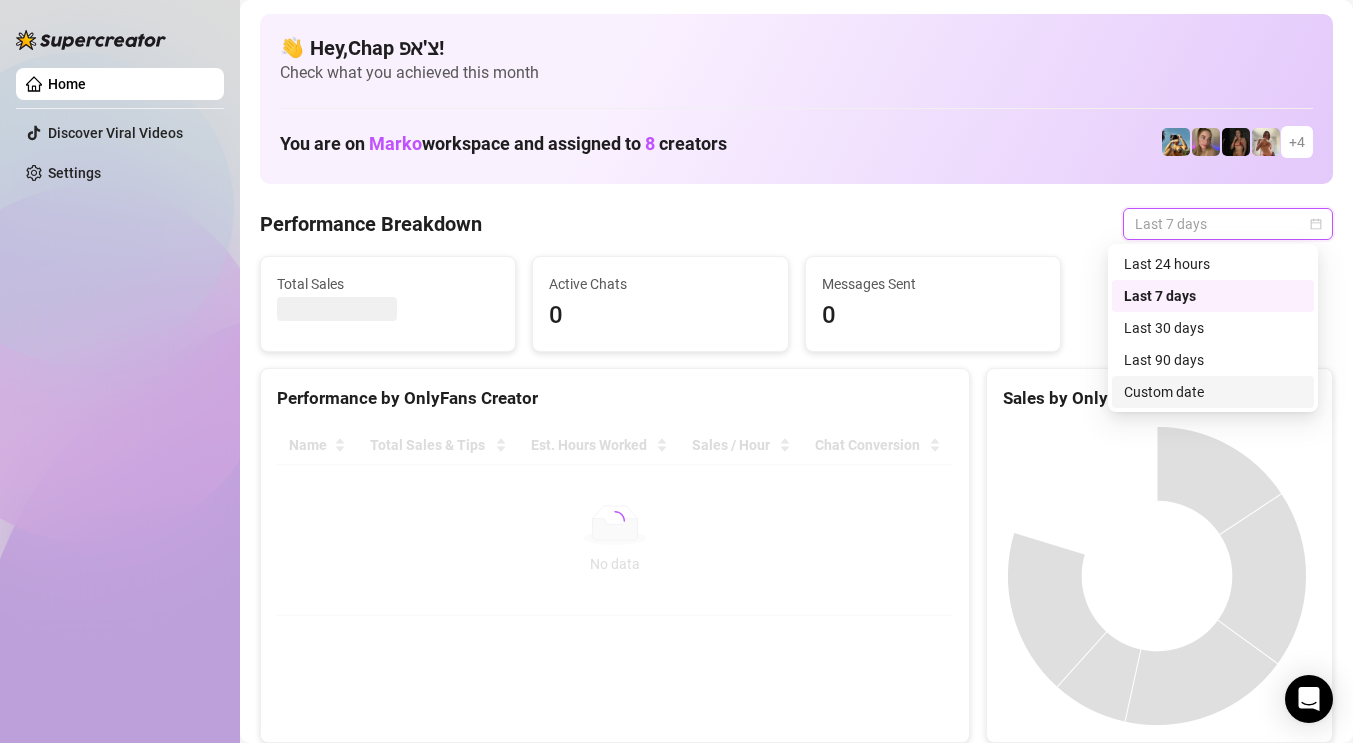 click on "Custom date" at bounding box center (1213, 392) 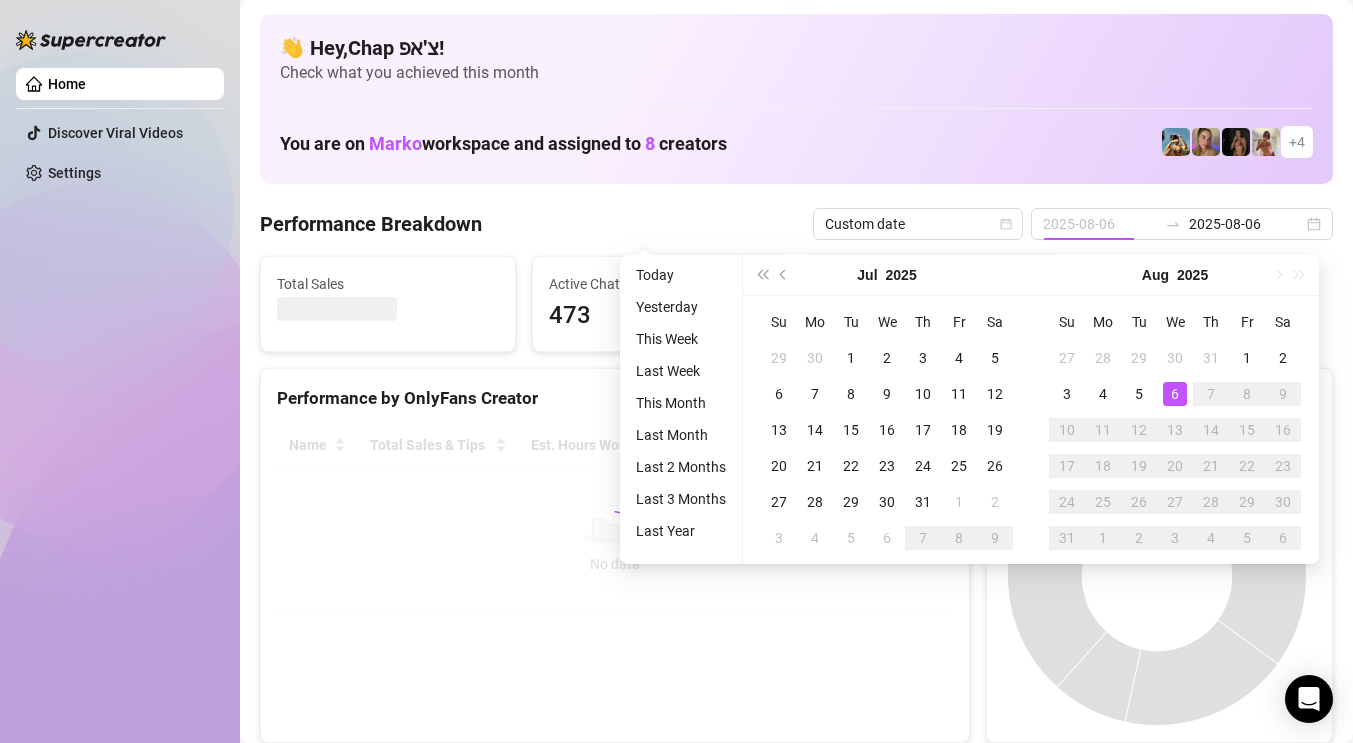 click on "6" at bounding box center (1175, 394) 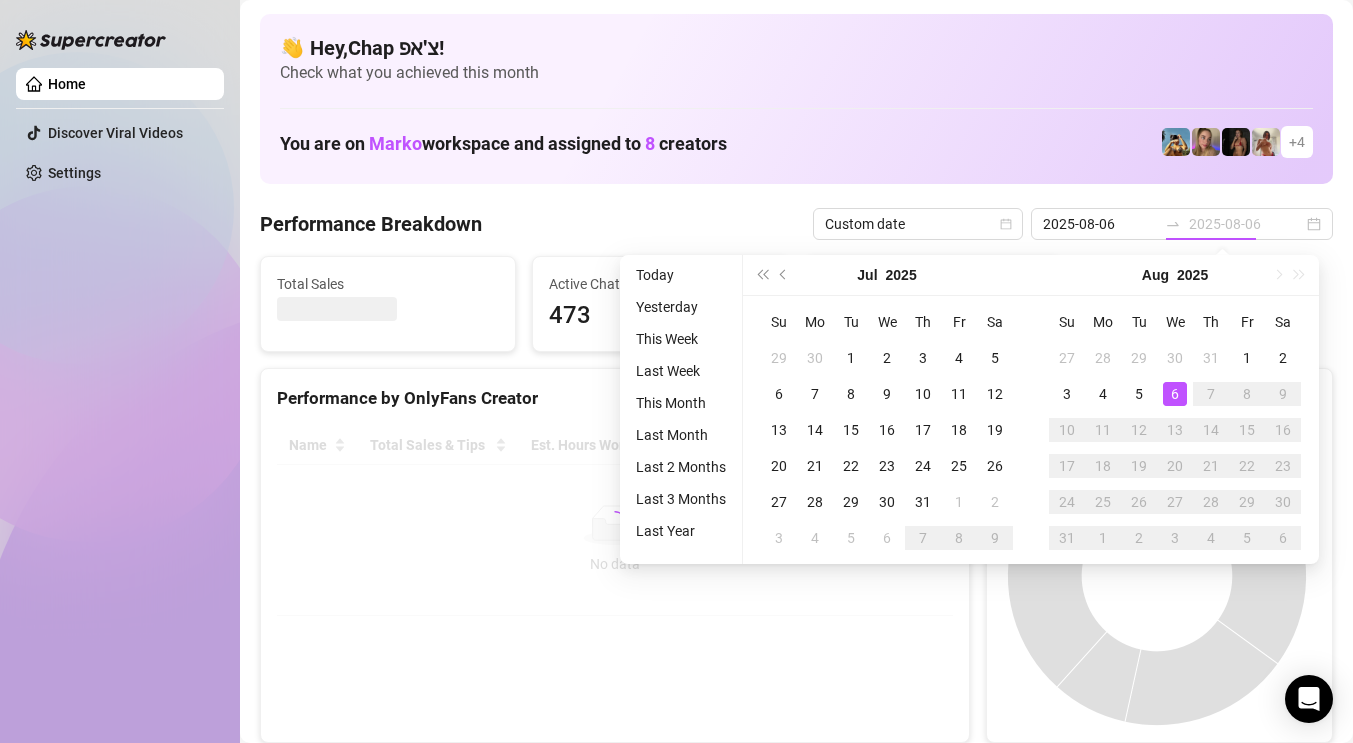 click on "6" at bounding box center (1175, 394) 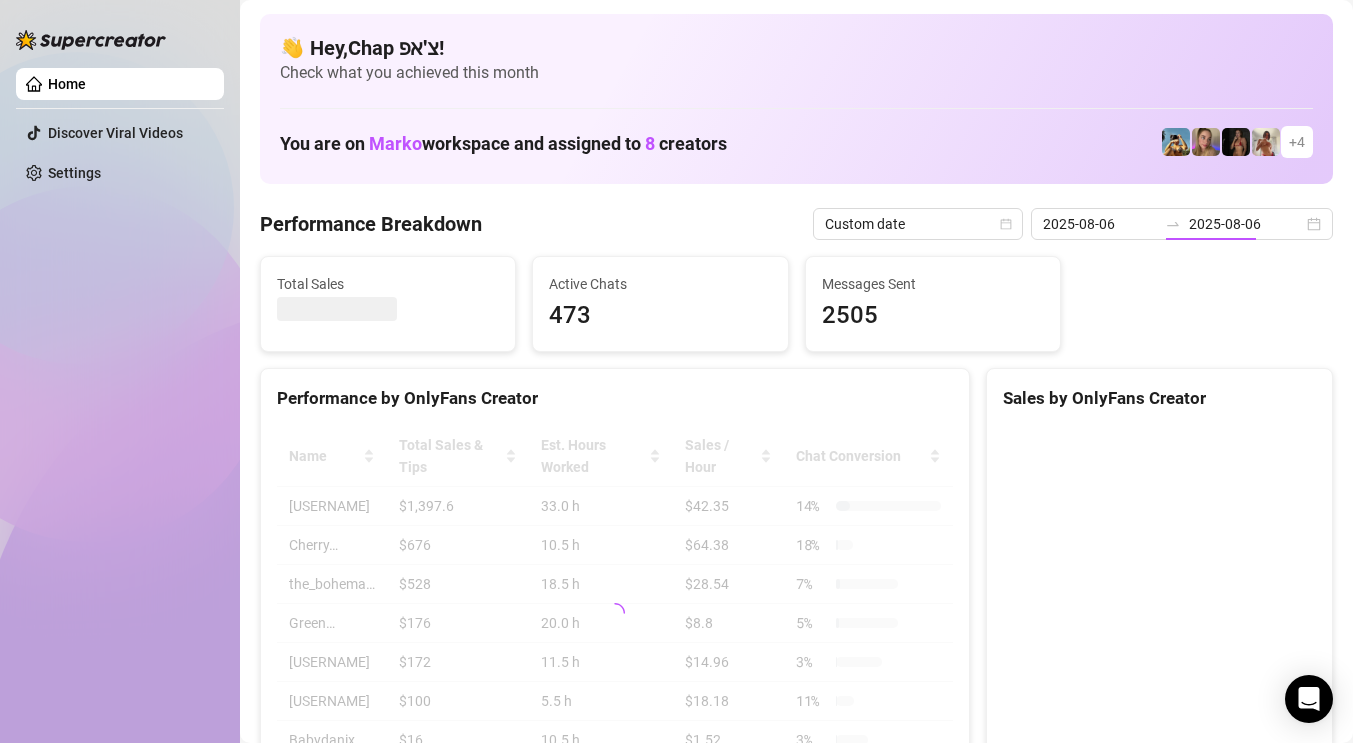 type on "2025-07-30" 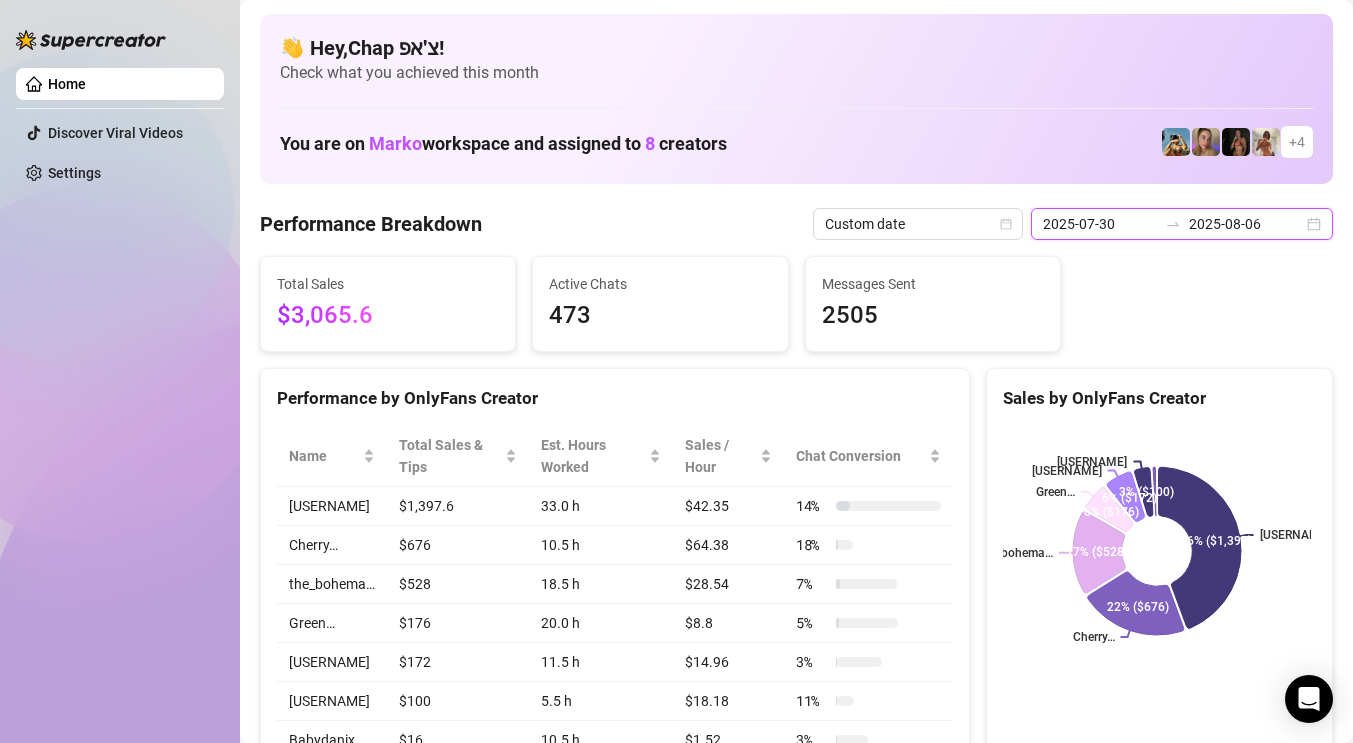 click on "2025-08-06" at bounding box center [1246, 224] 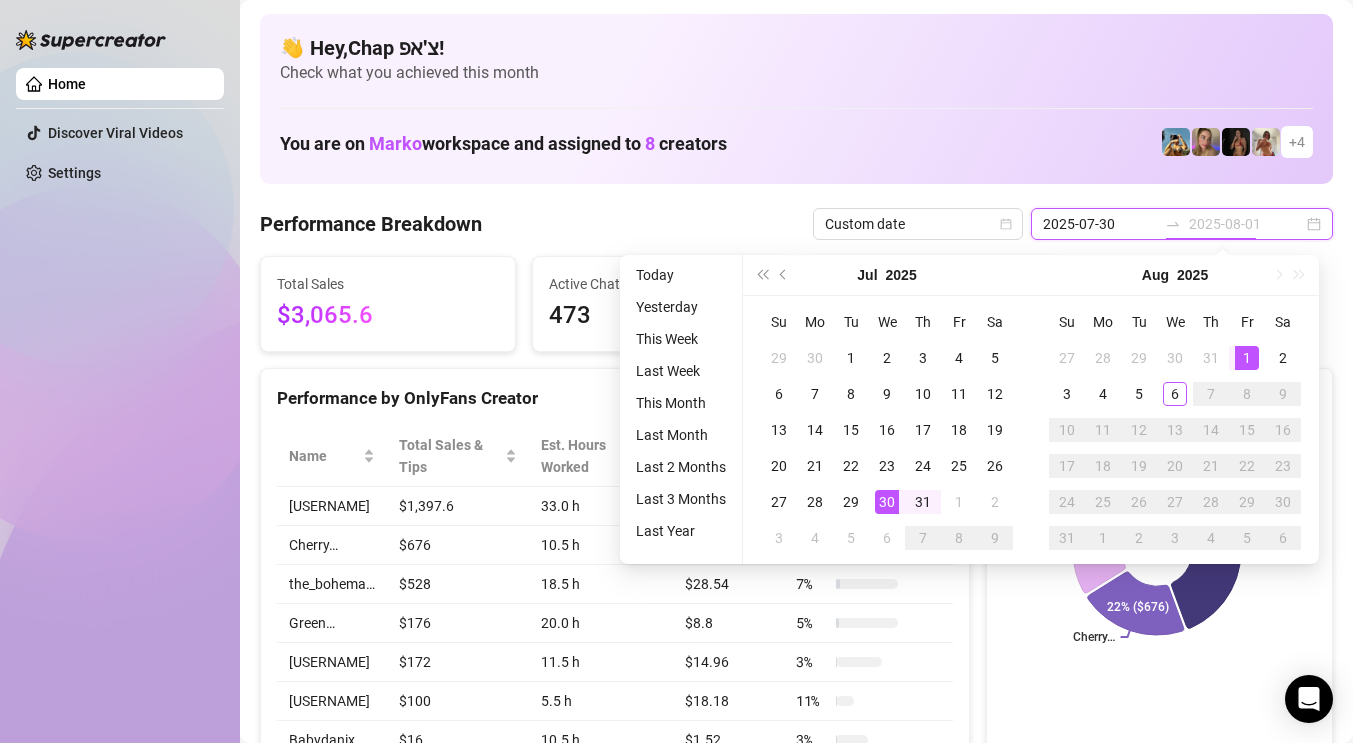 type on "2025-08-06" 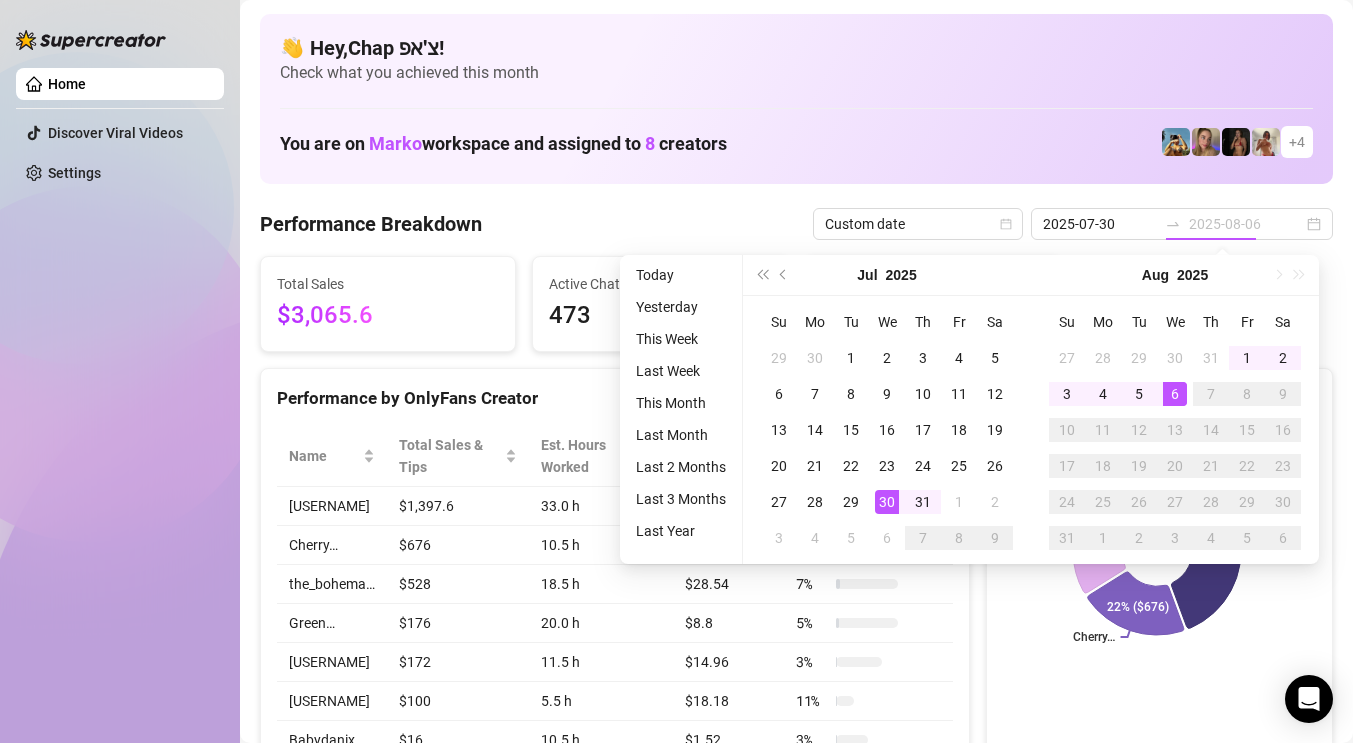 click on "6" at bounding box center (1175, 394) 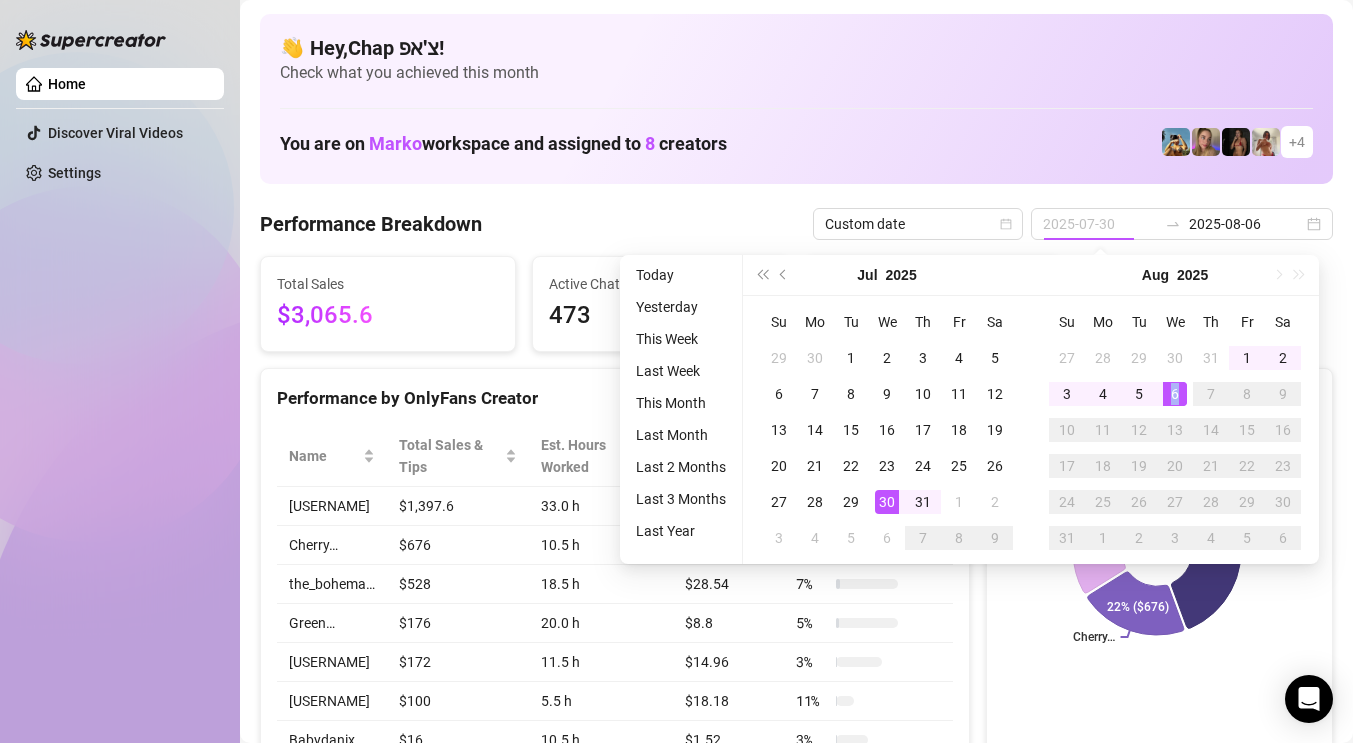 click on "6" at bounding box center [1175, 394] 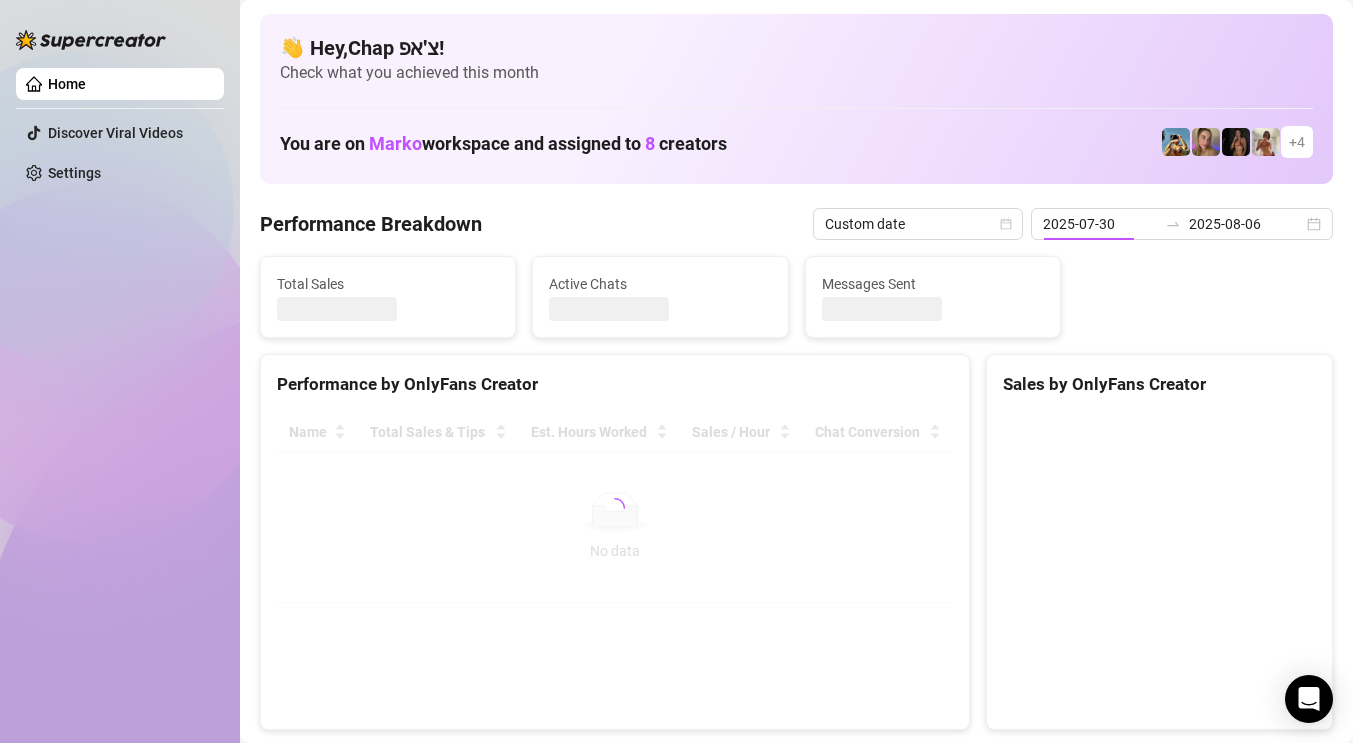type on "2025-08-06" 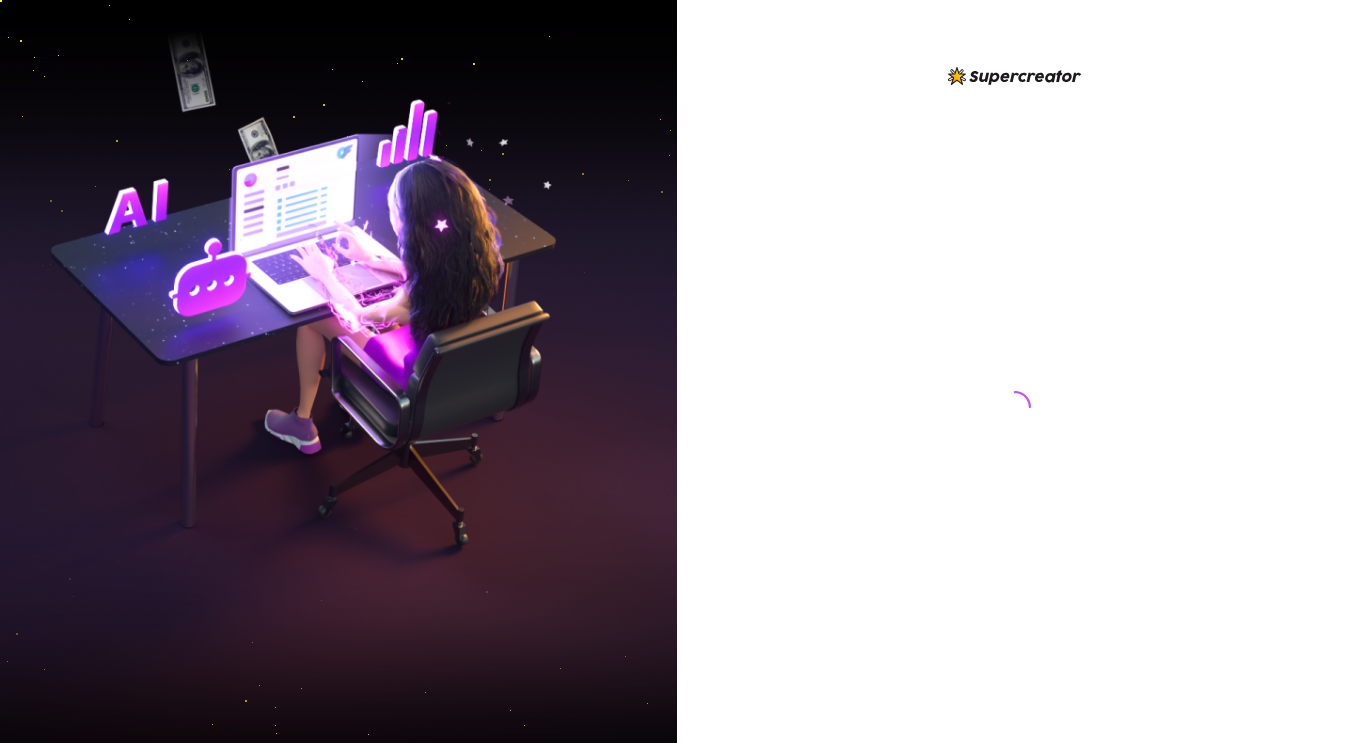 scroll, scrollTop: 0, scrollLeft: 0, axis: both 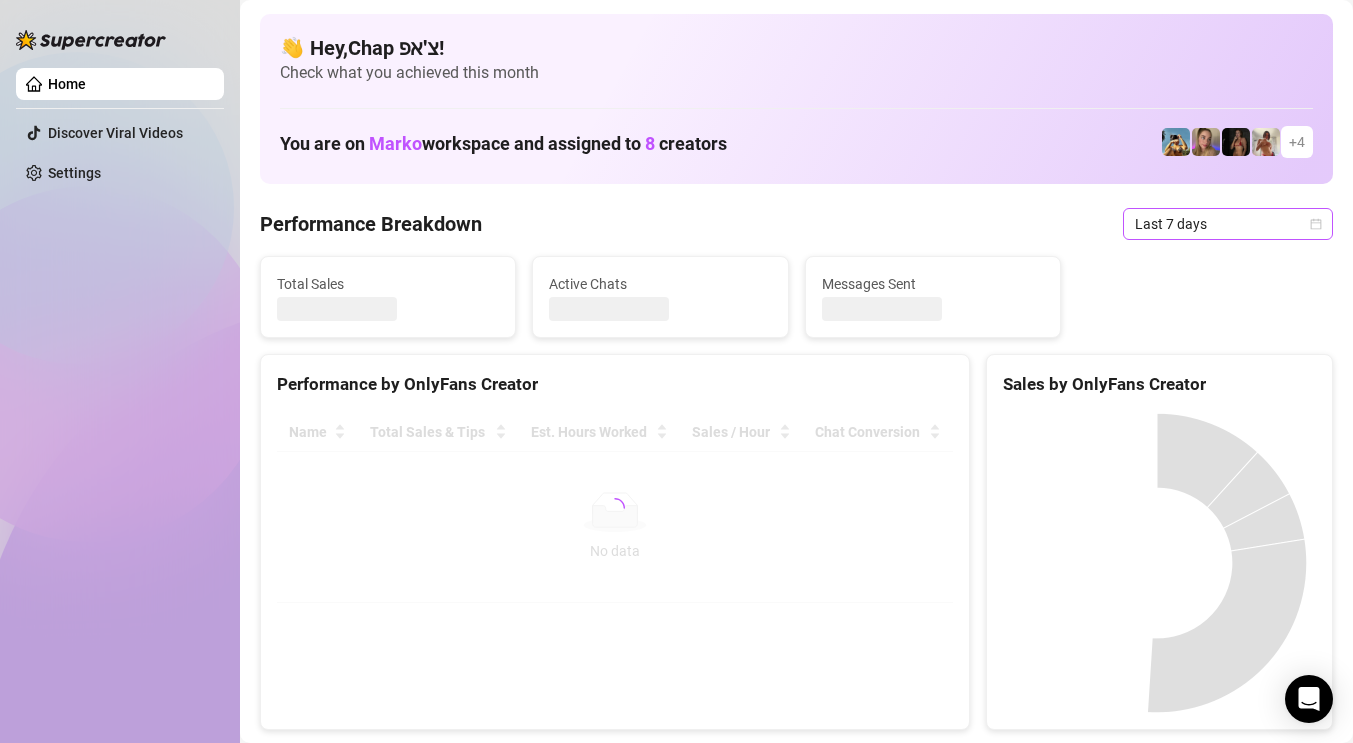 click on "Last 7 days" at bounding box center (1228, 224) 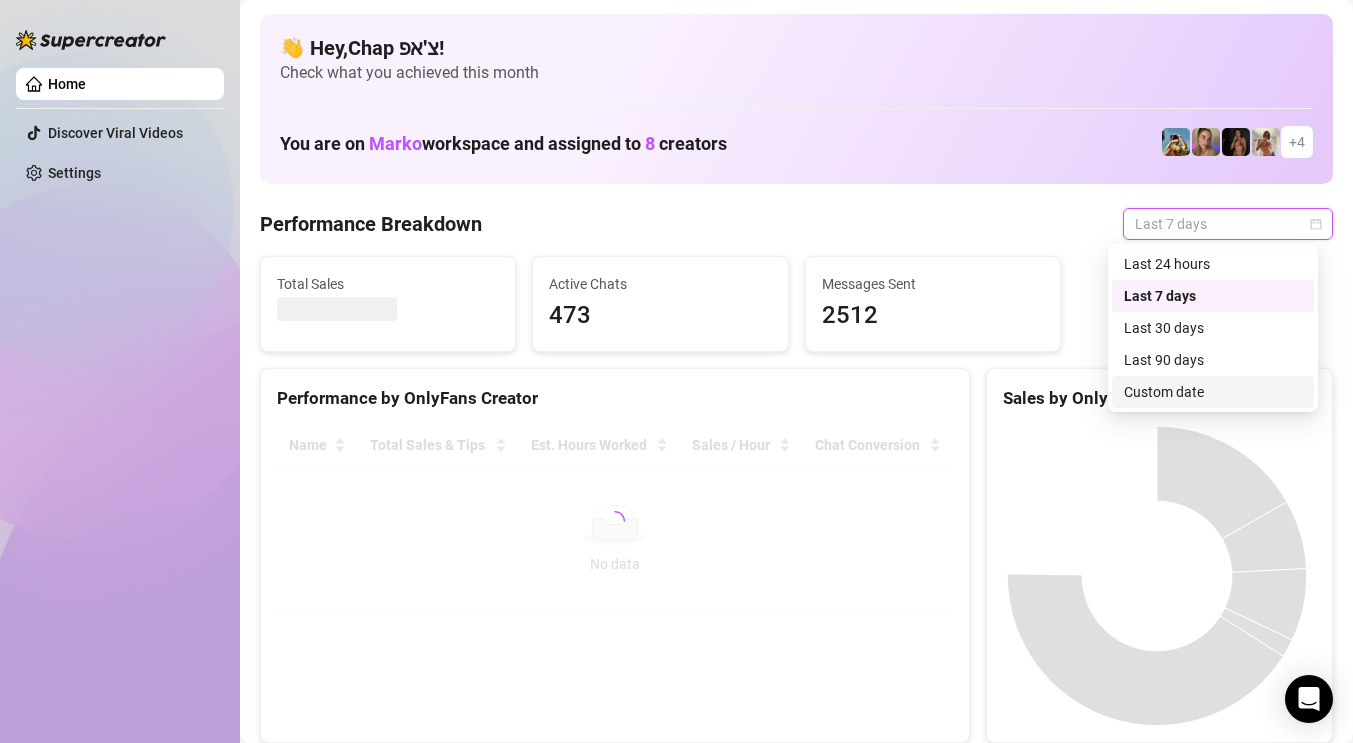 click on "Custom date" at bounding box center (1213, 392) 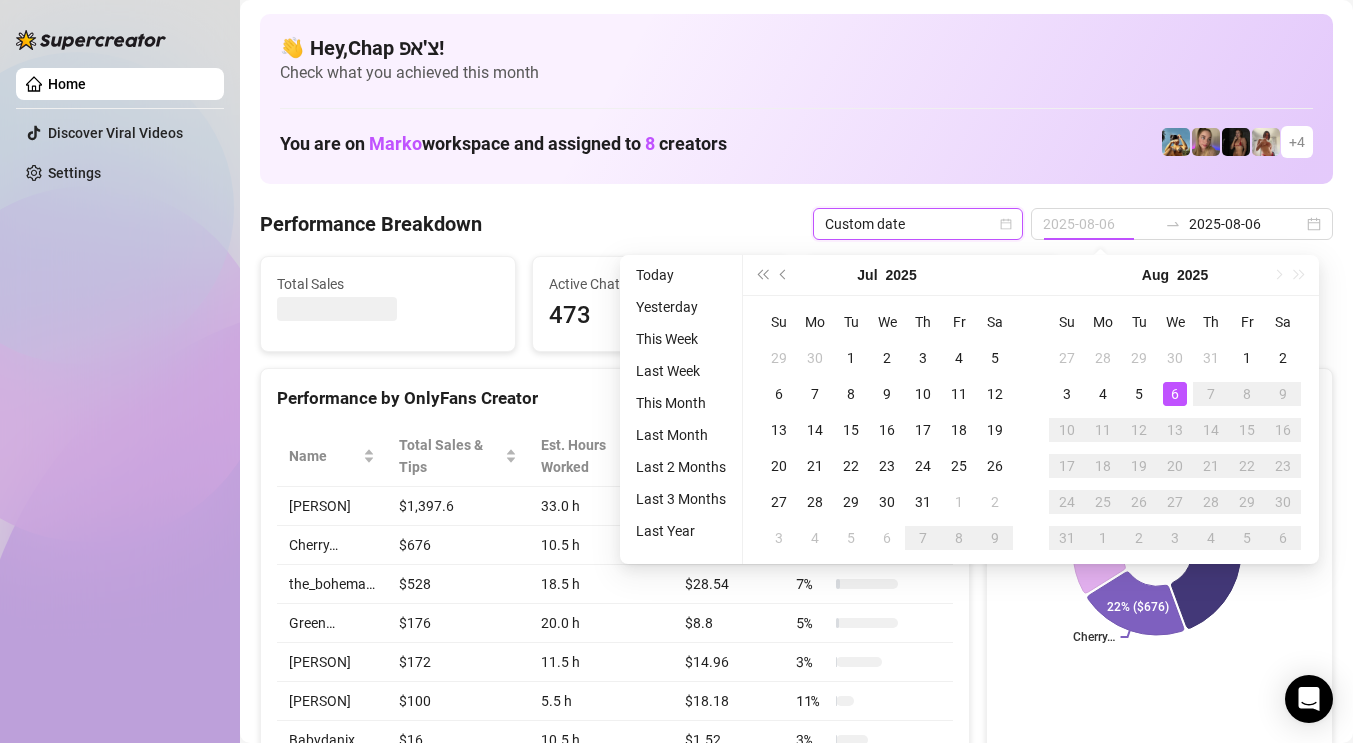 click on "6" at bounding box center (1175, 394) 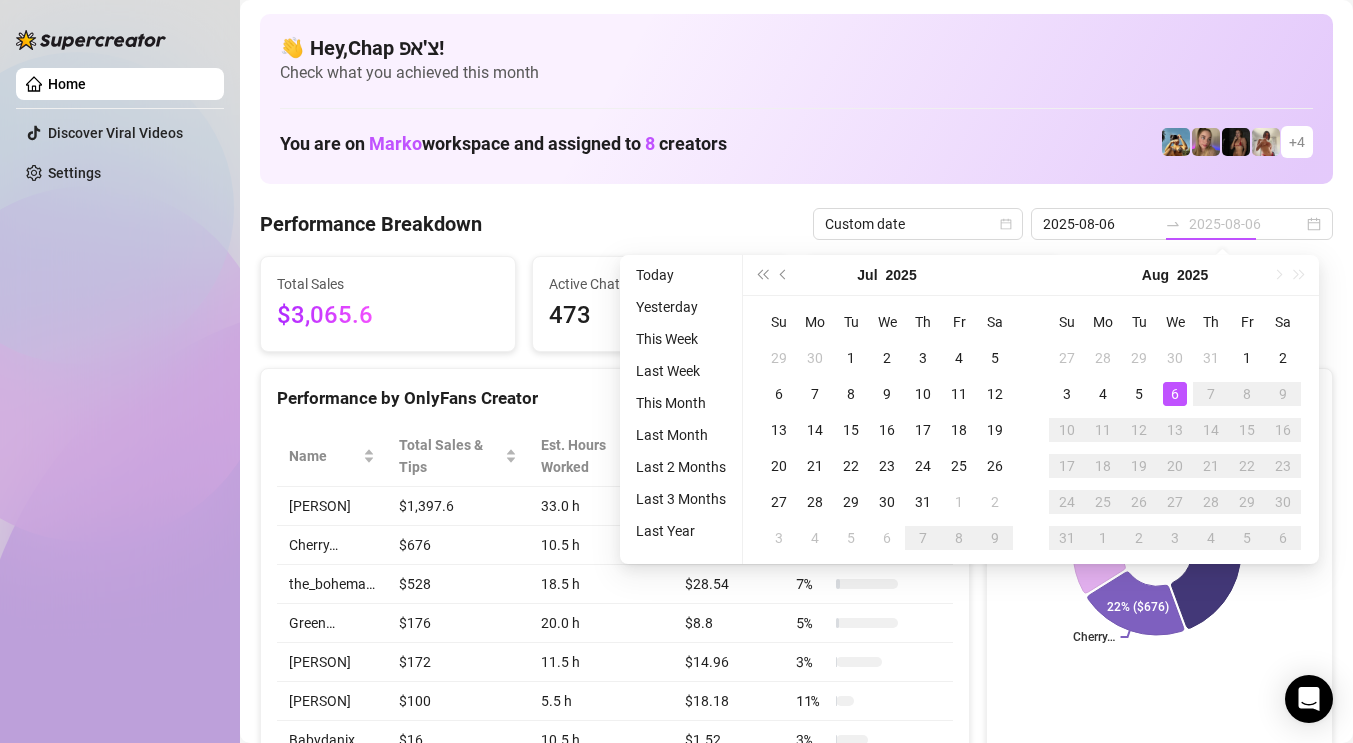 click on "6" at bounding box center [1175, 394] 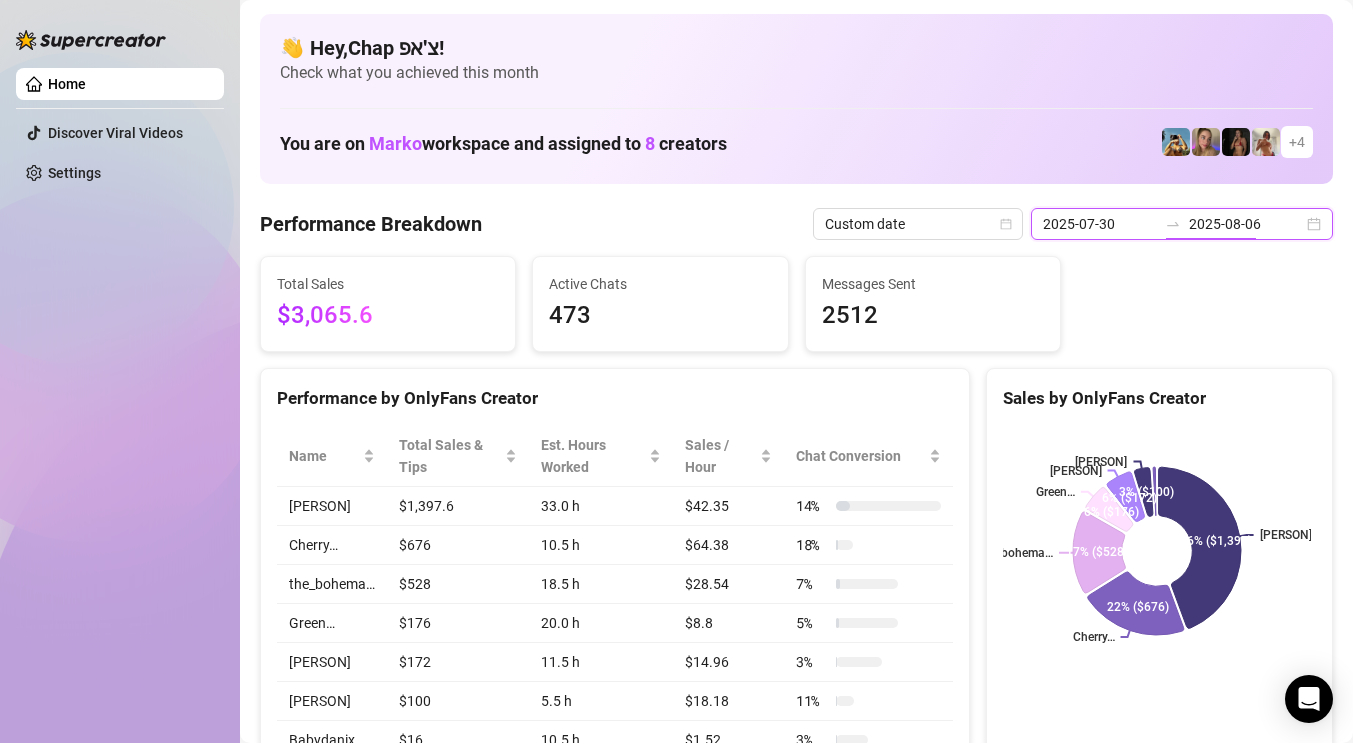 click on "2025-08-06" at bounding box center (1246, 224) 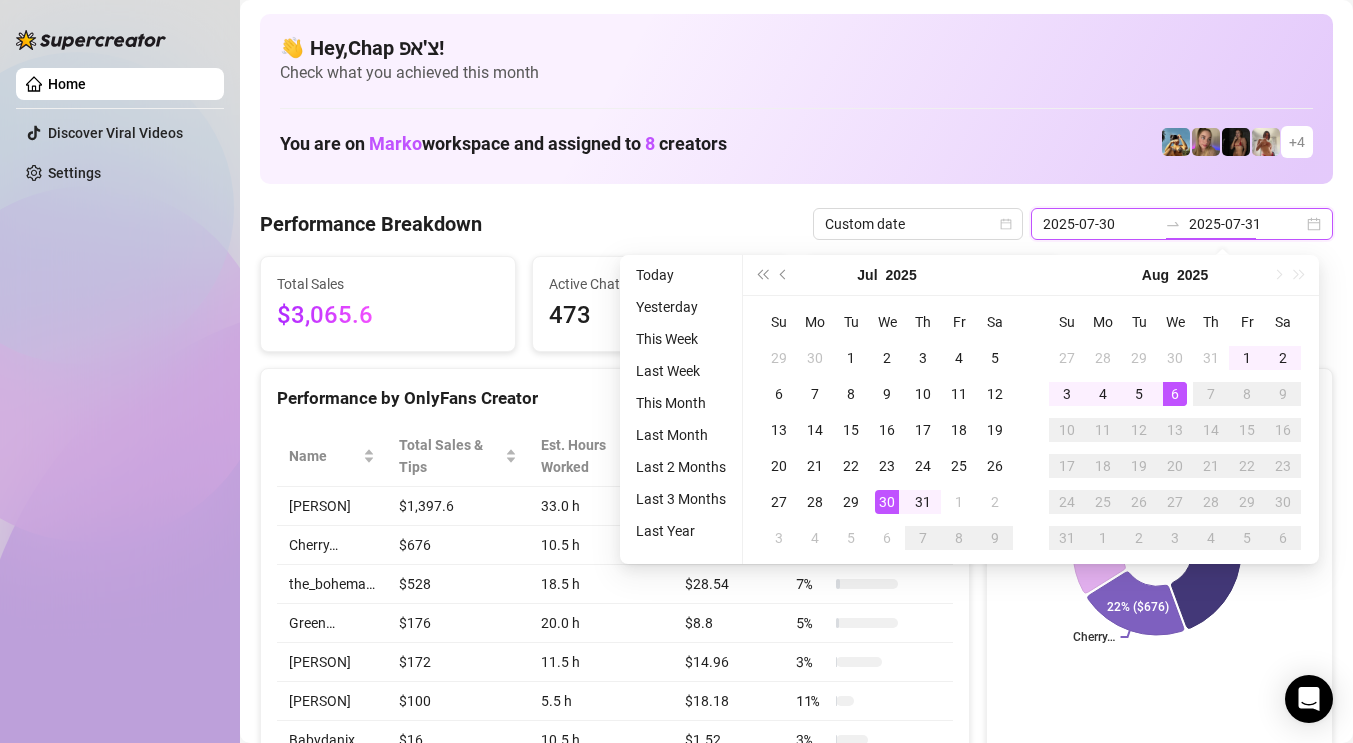 type on "2025-08-06" 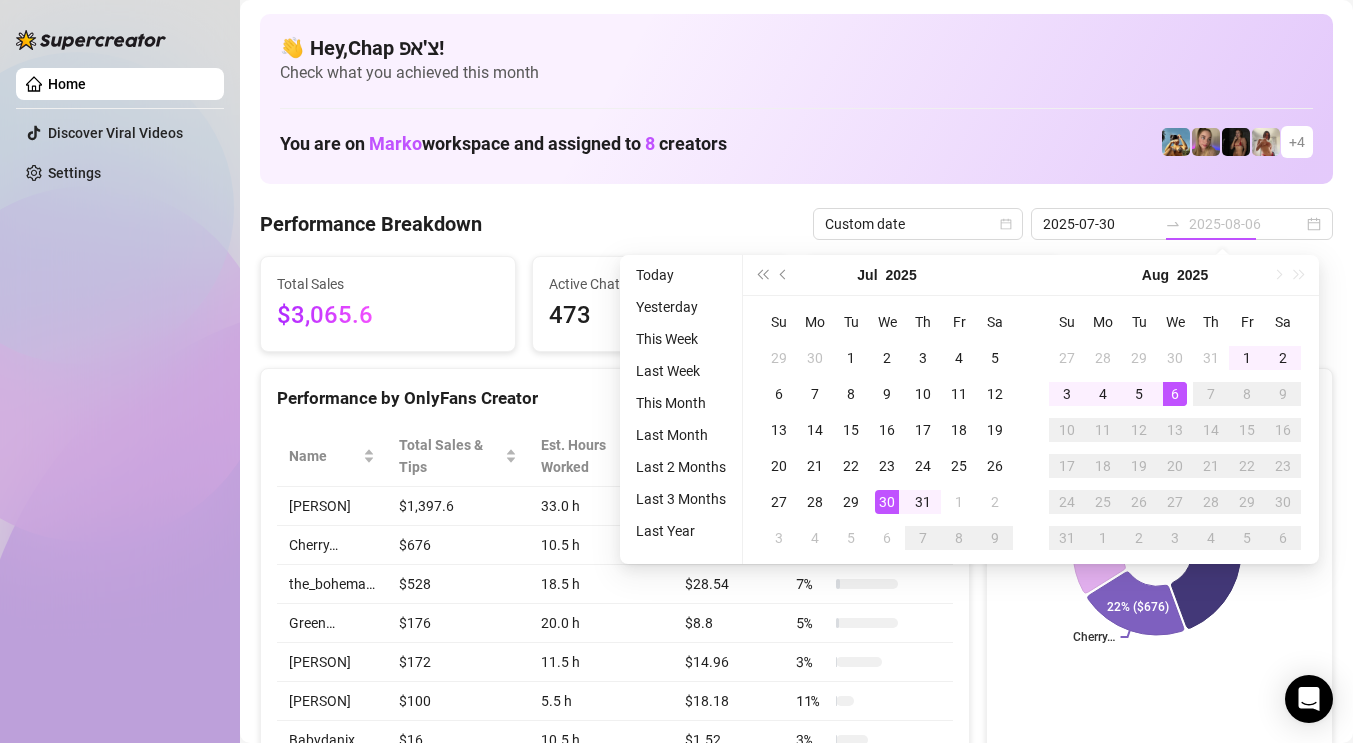 click on "6" at bounding box center [1175, 394] 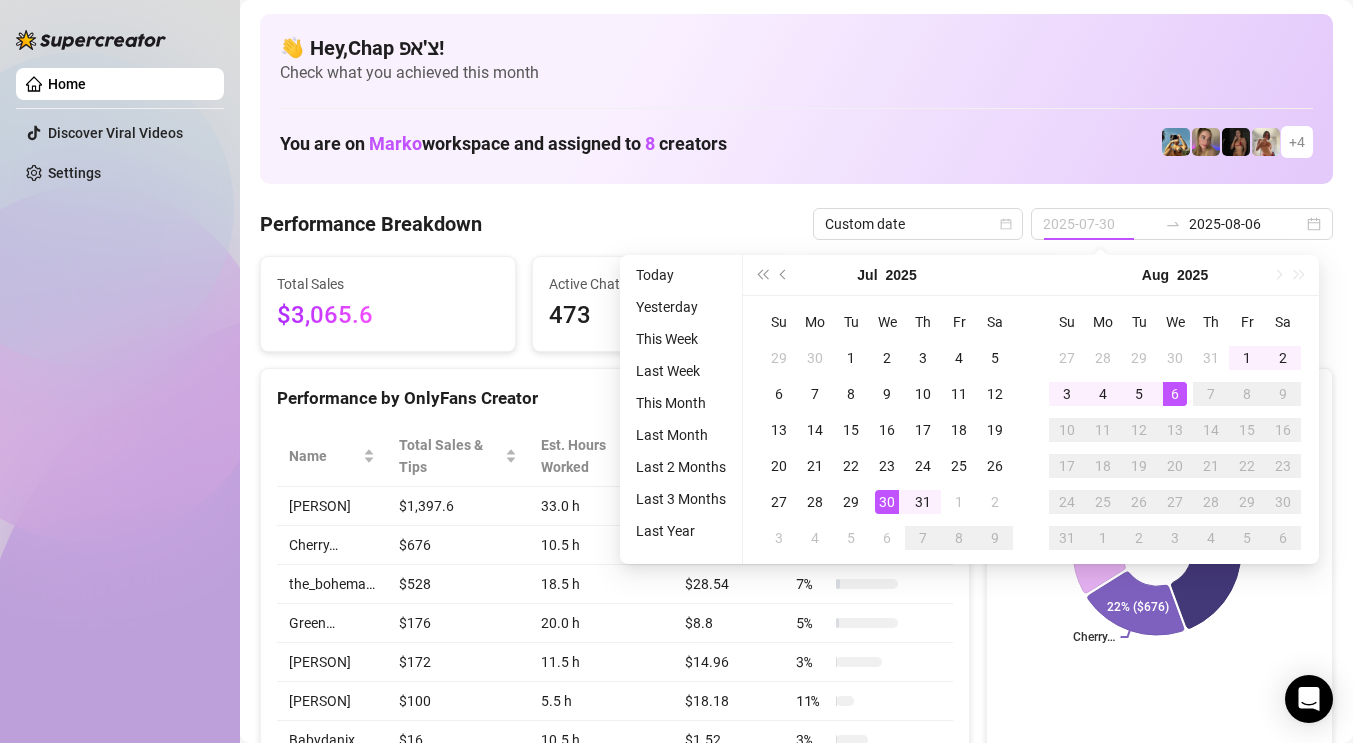 click on "6" at bounding box center (1175, 394) 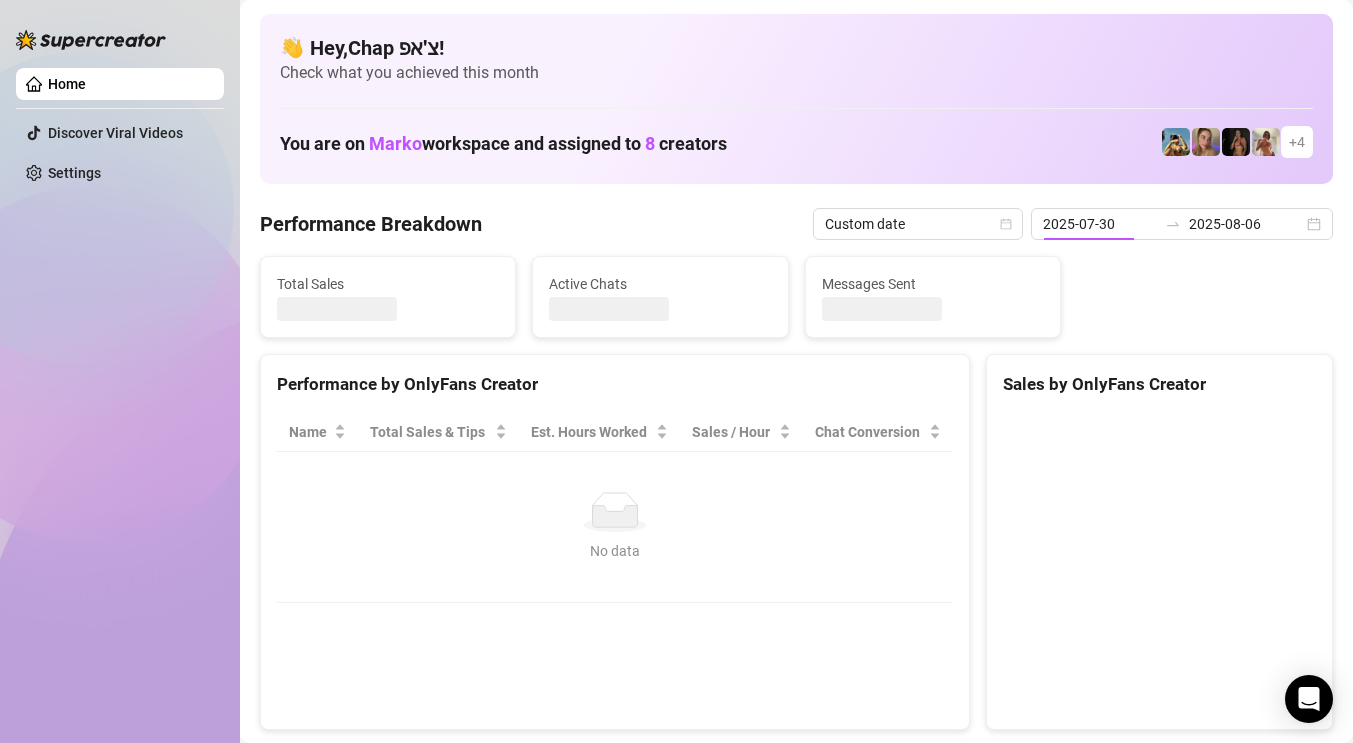 type on "2025-08-06" 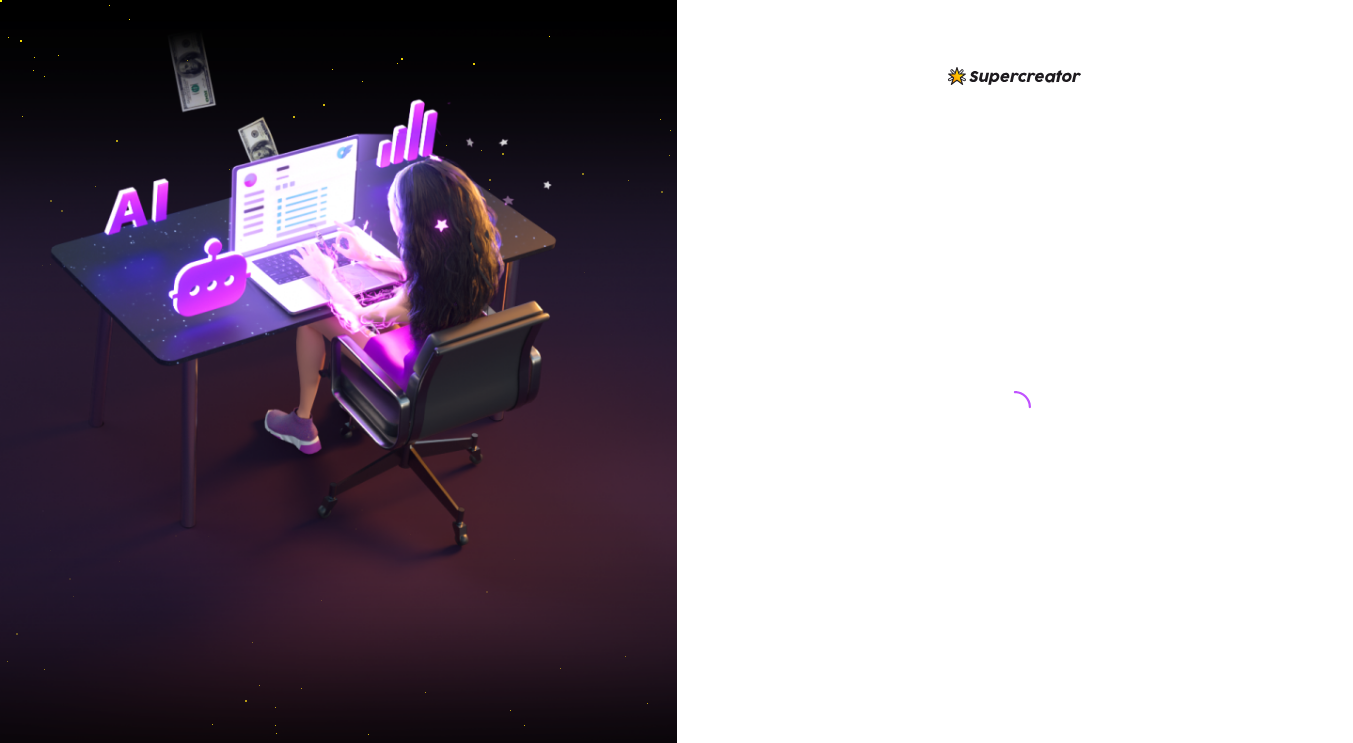 scroll, scrollTop: 0, scrollLeft: 0, axis: both 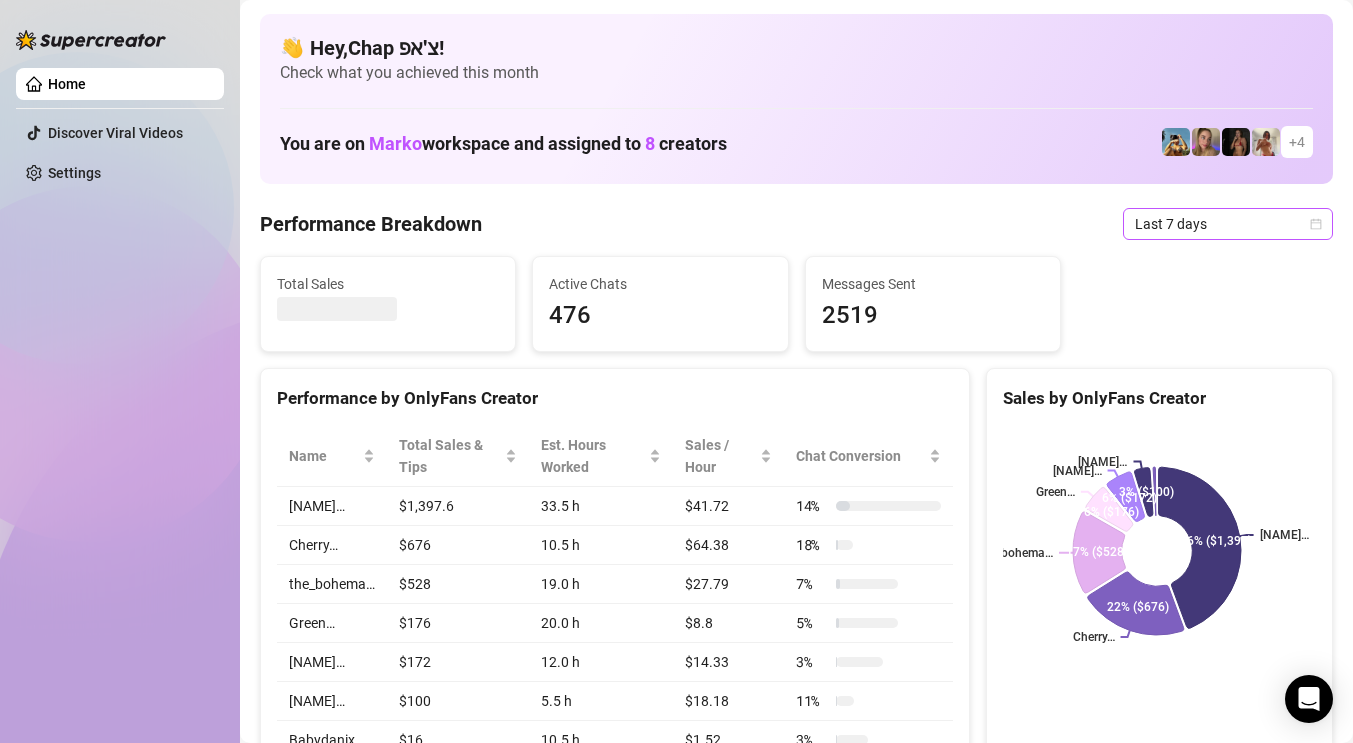 click on "Last 7 days" at bounding box center (1228, 224) 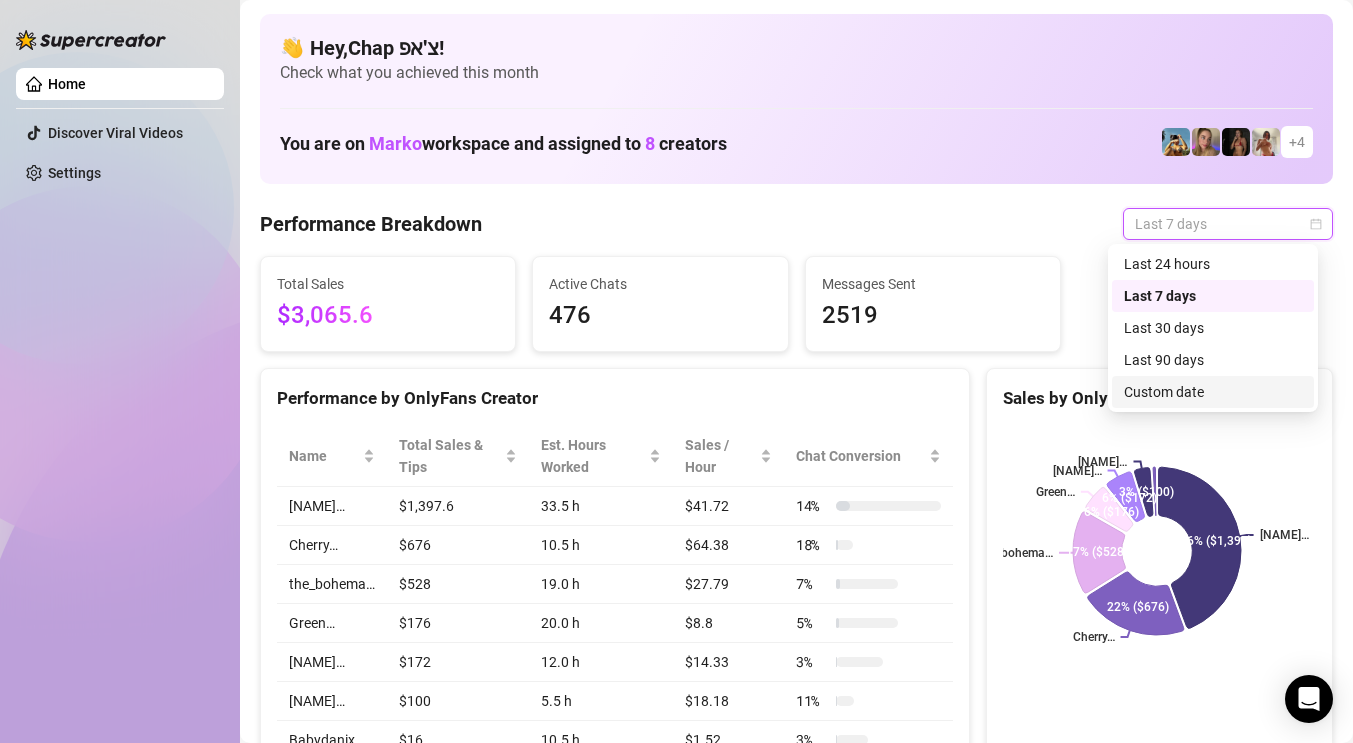 click on "Custom date" at bounding box center [1213, 392] 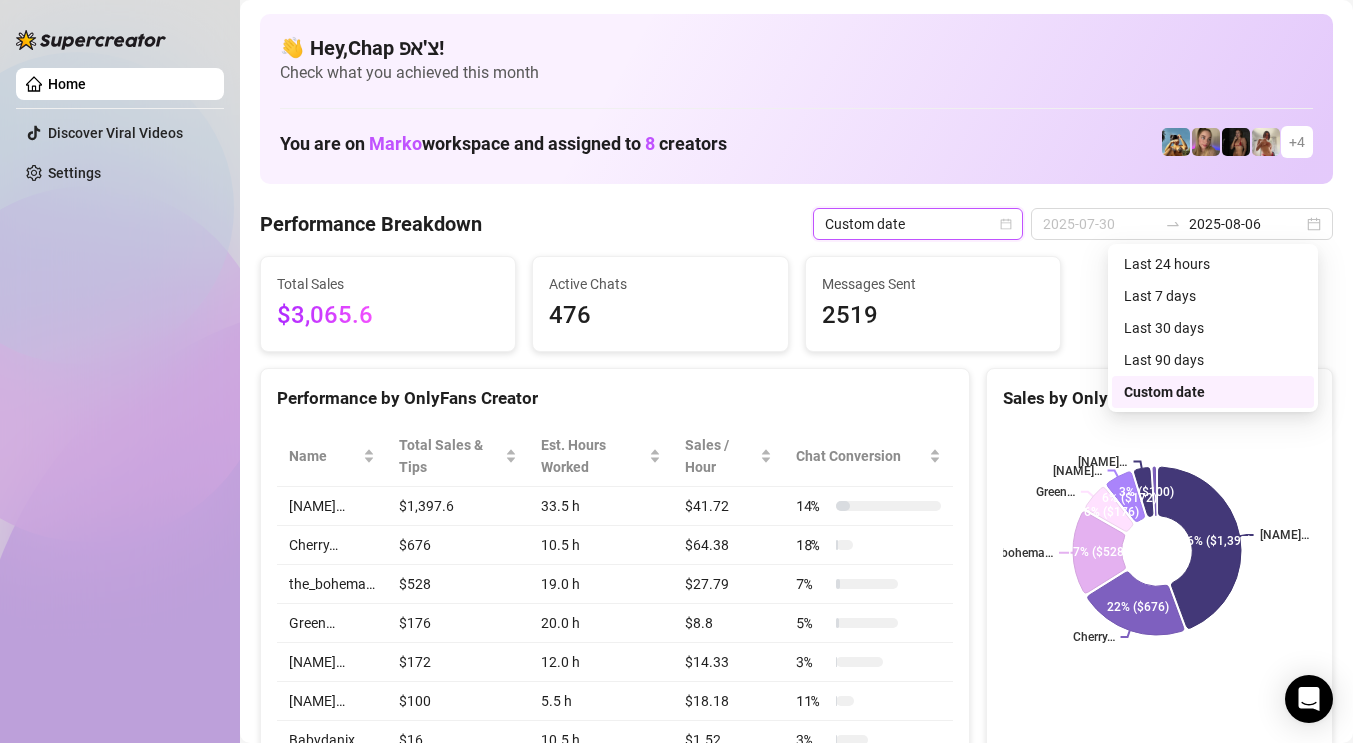 type on "2025-08-06" 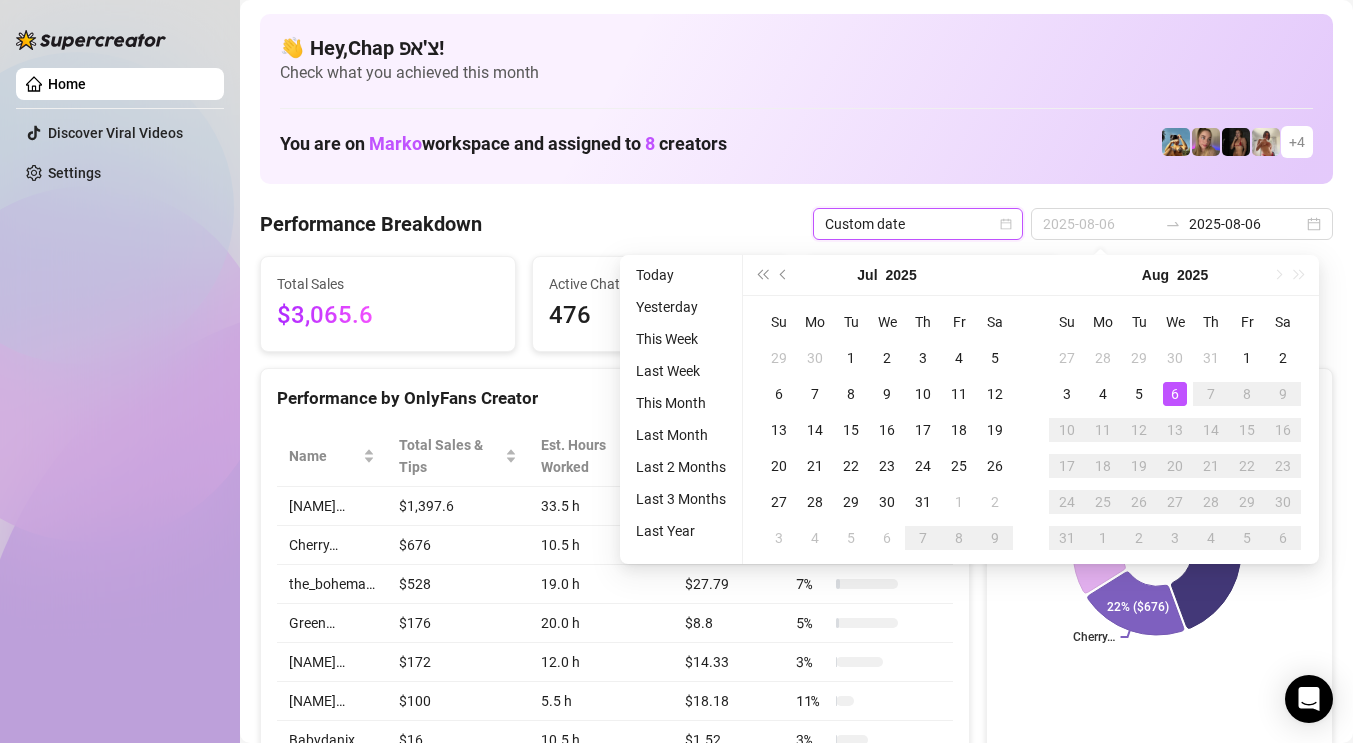 click on "6" at bounding box center (1175, 394) 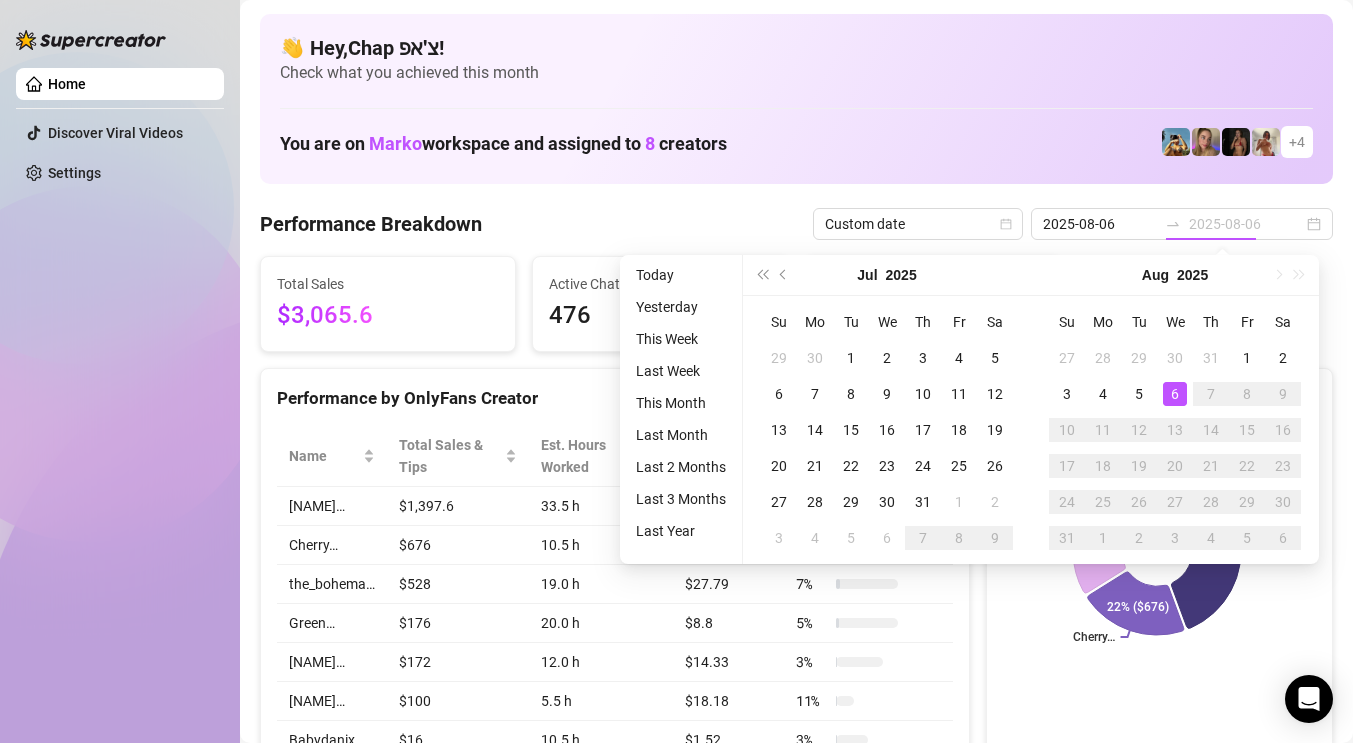 click on "6" at bounding box center [1175, 394] 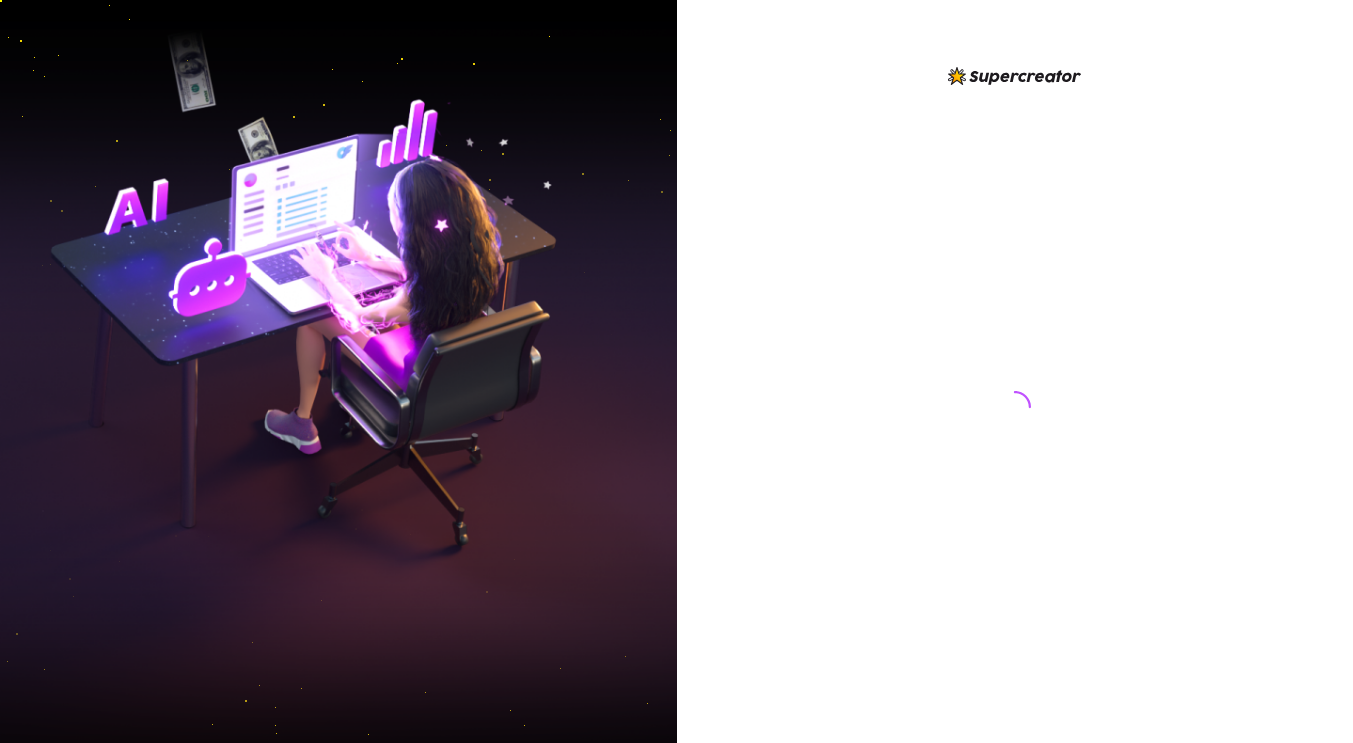 scroll, scrollTop: 0, scrollLeft: 0, axis: both 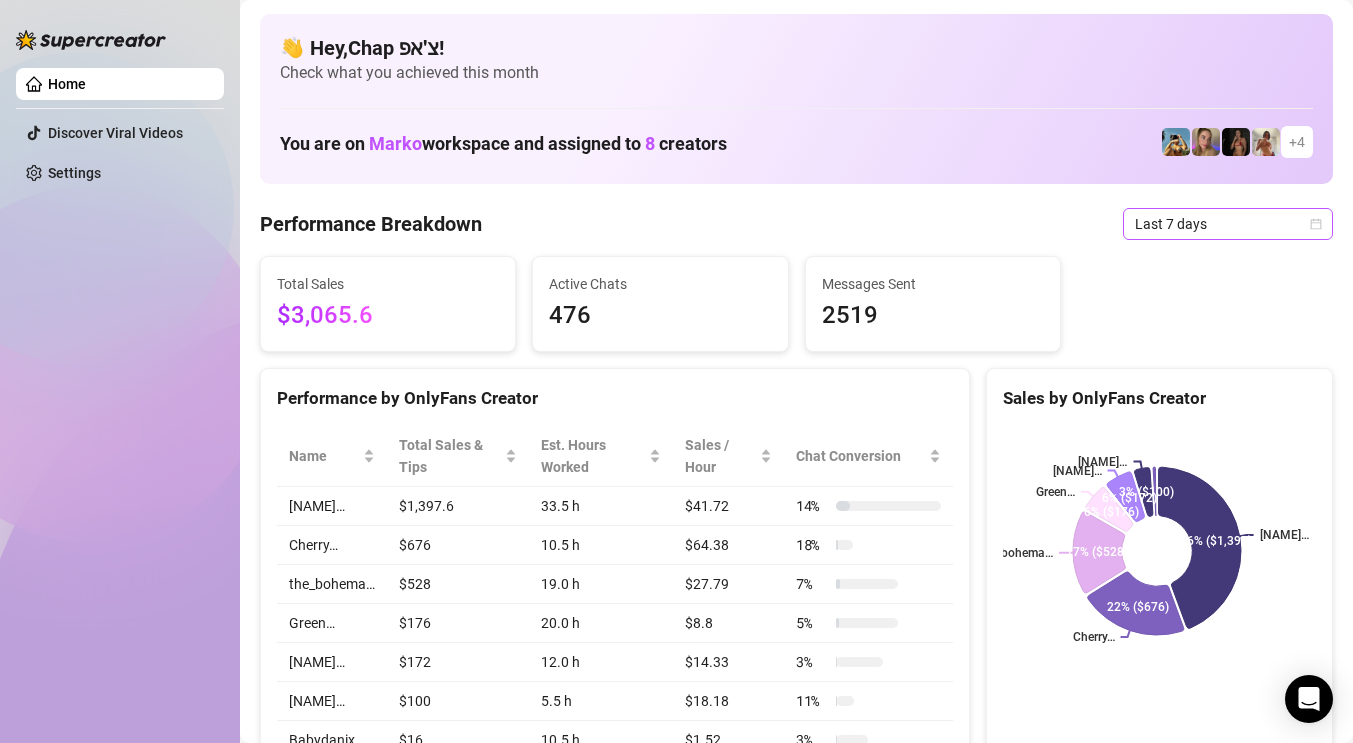 click on "Last 7 days" at bounding box center [1228, 224] 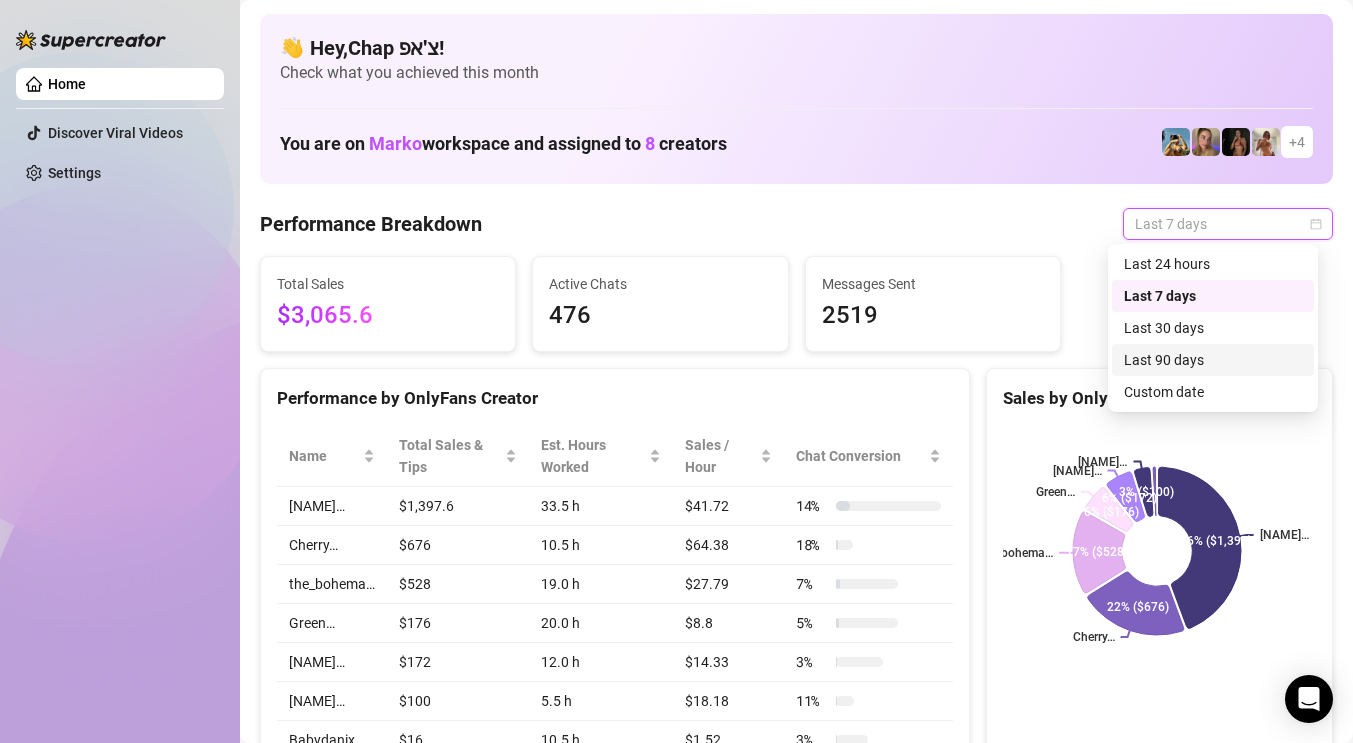 drag, startPoint x: 1192, startPoint y: 372, endPoint x: 1195, endPoint y: 385, distance: 13.341664 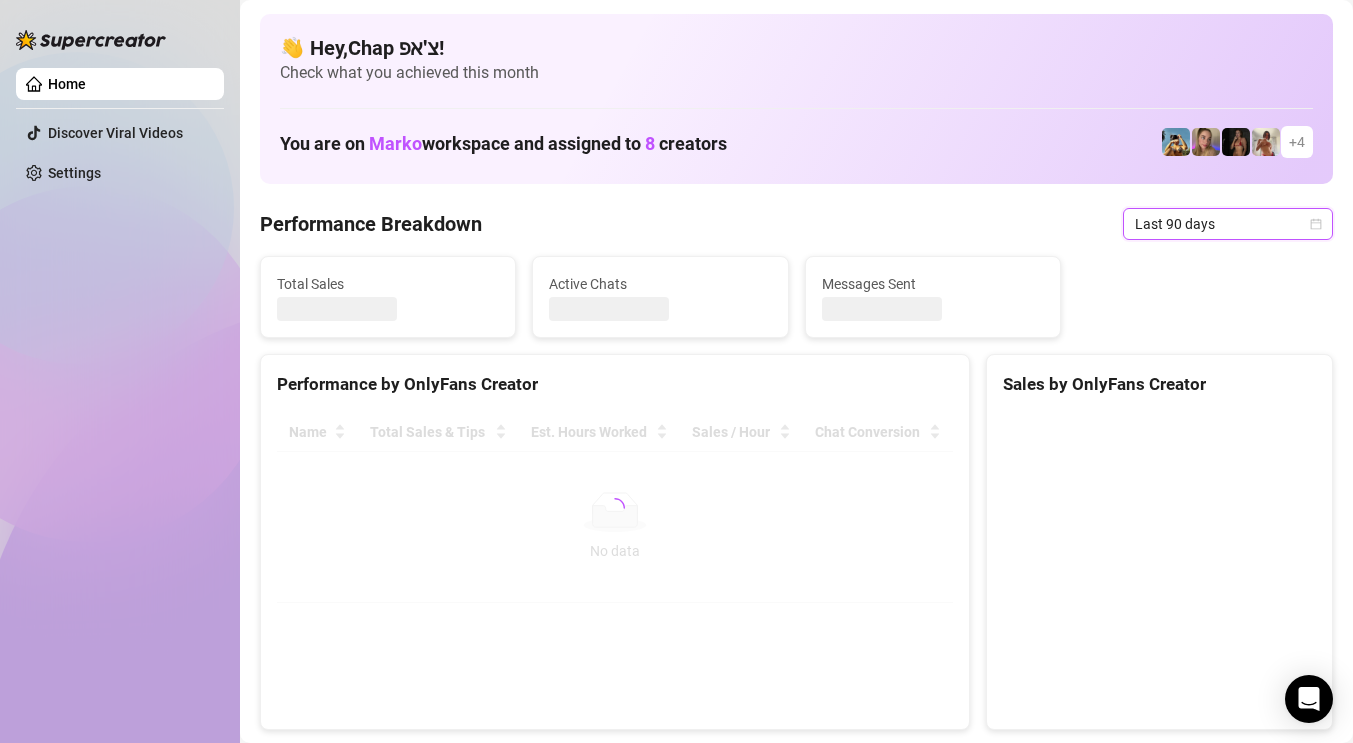 click on "Last 90 days" at bounding box center [1228, 224] 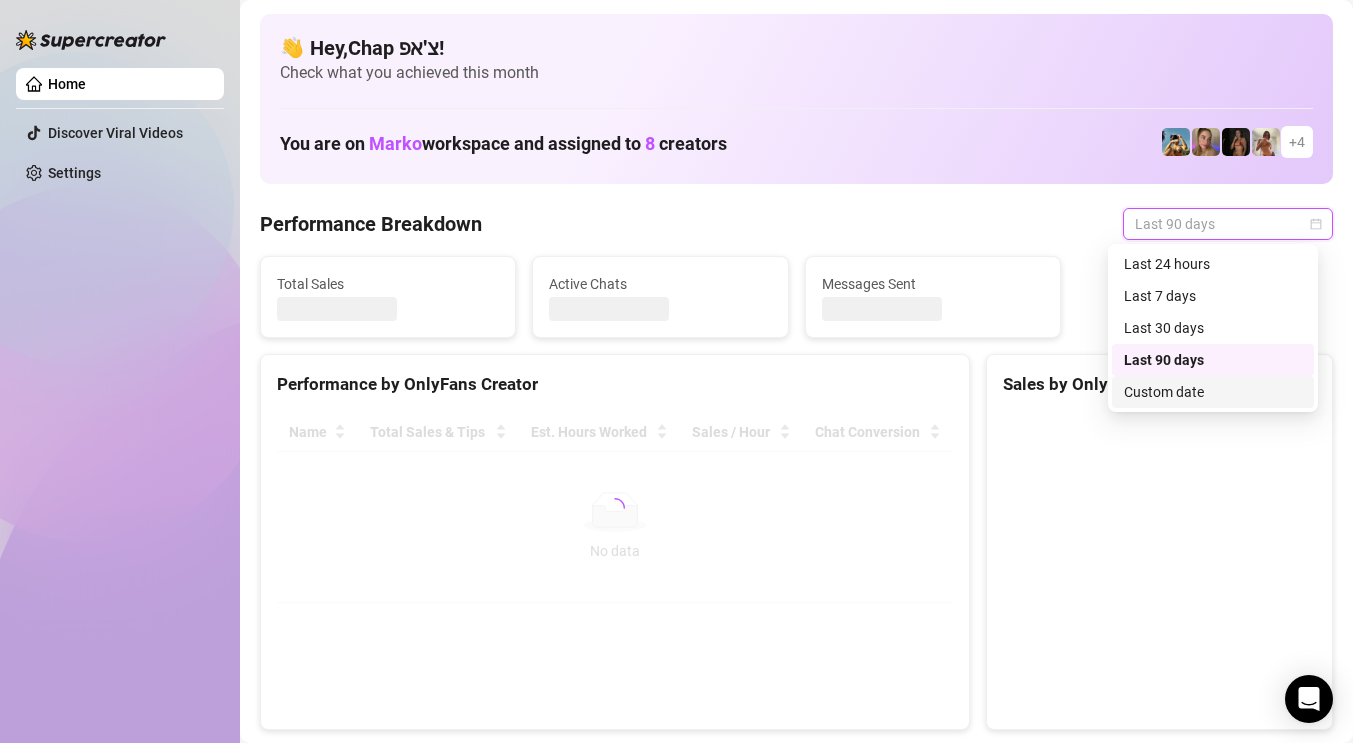 click on "Custom date" at bounding box center (1213, 392) 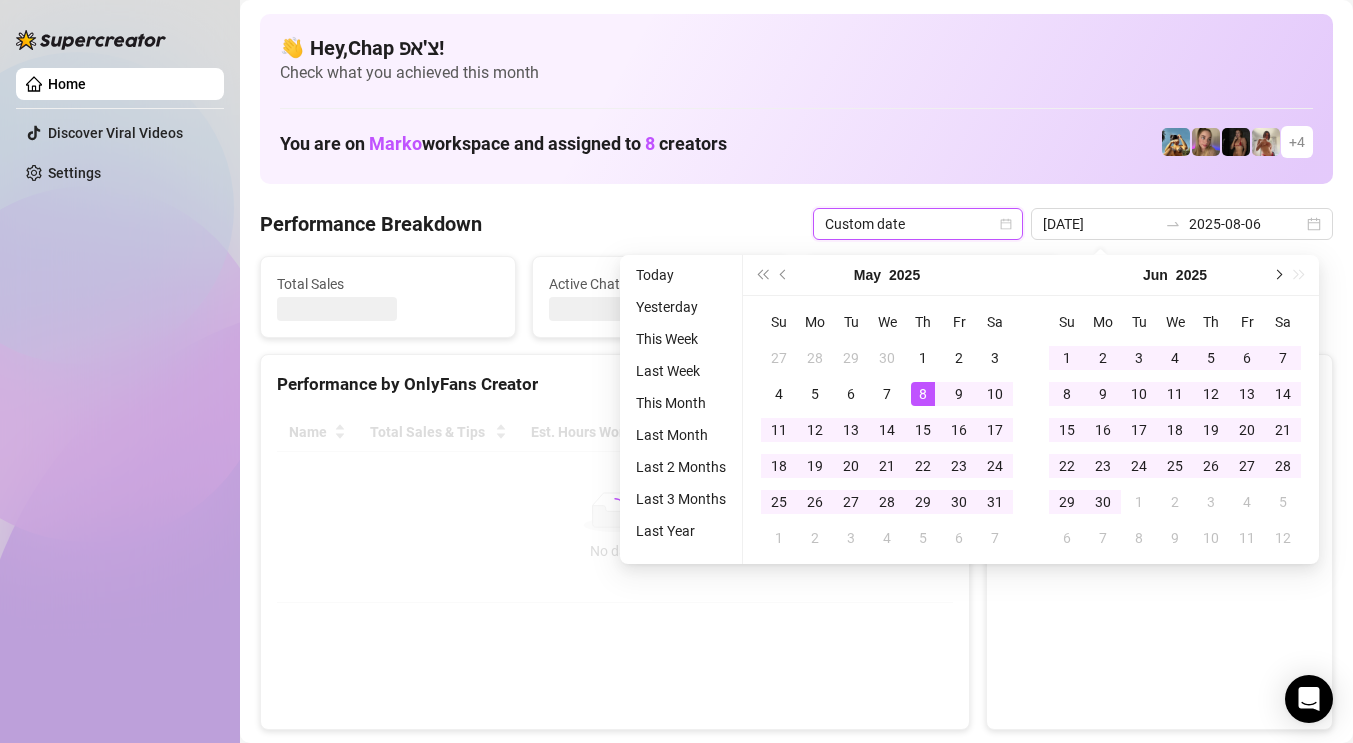 click at bounding box center (1277, 275) 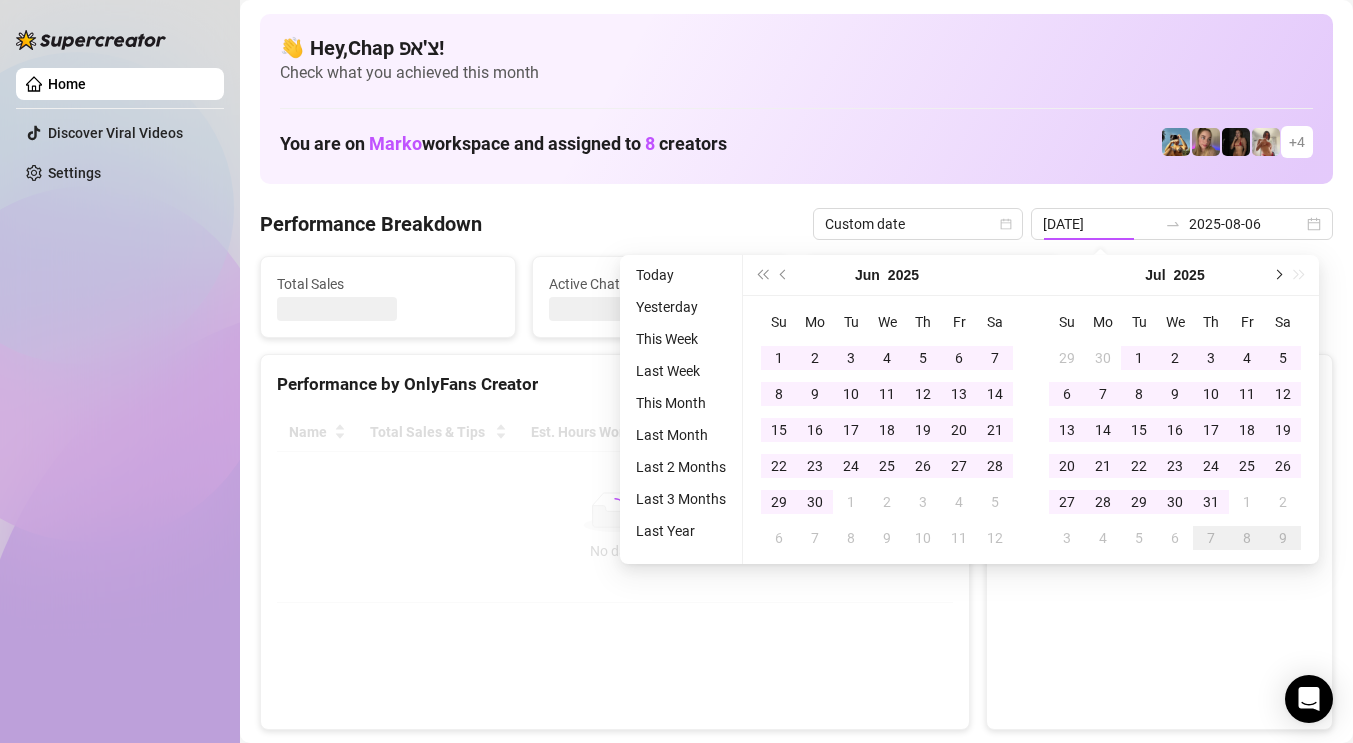click at bounding box center [1277, 275] 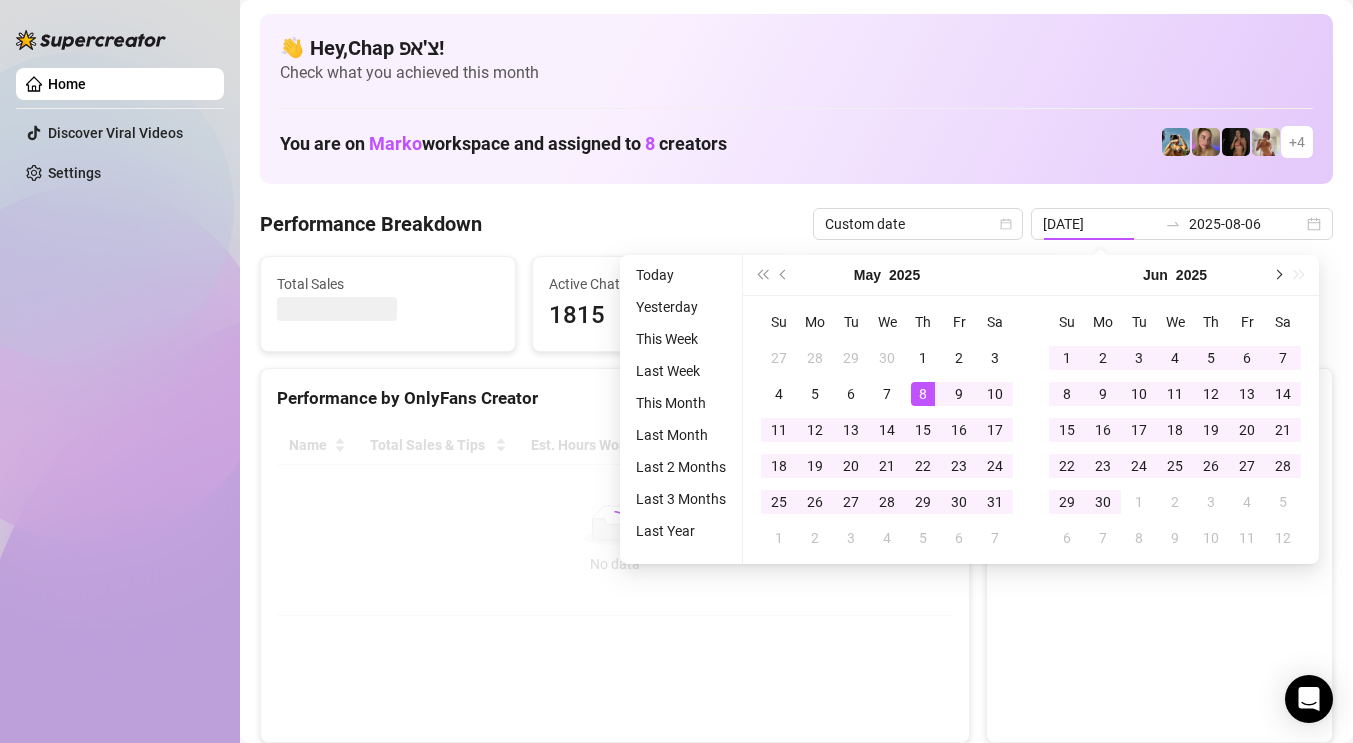 click at bounding box center (1277, 275) 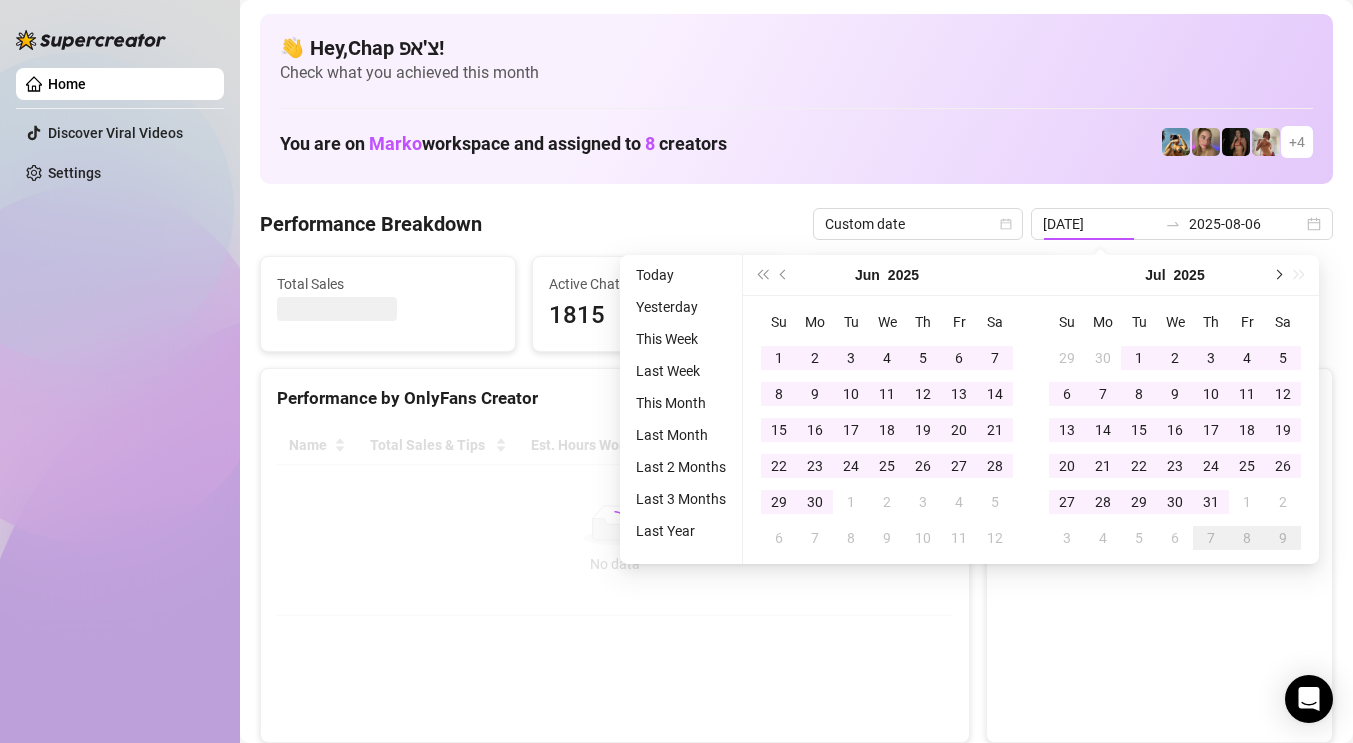 click at bounding box center (1277, 275) 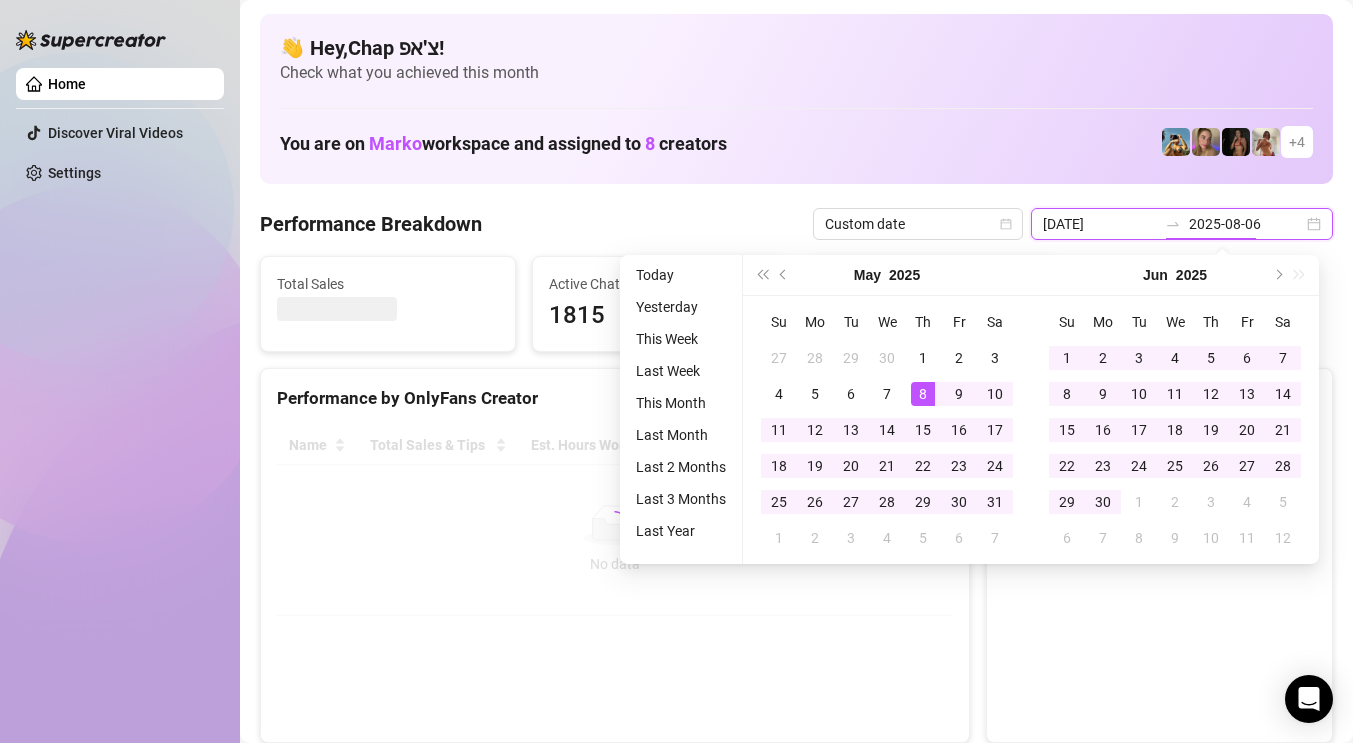 click on "2025-08-06" at bounding box center (1246, 224) 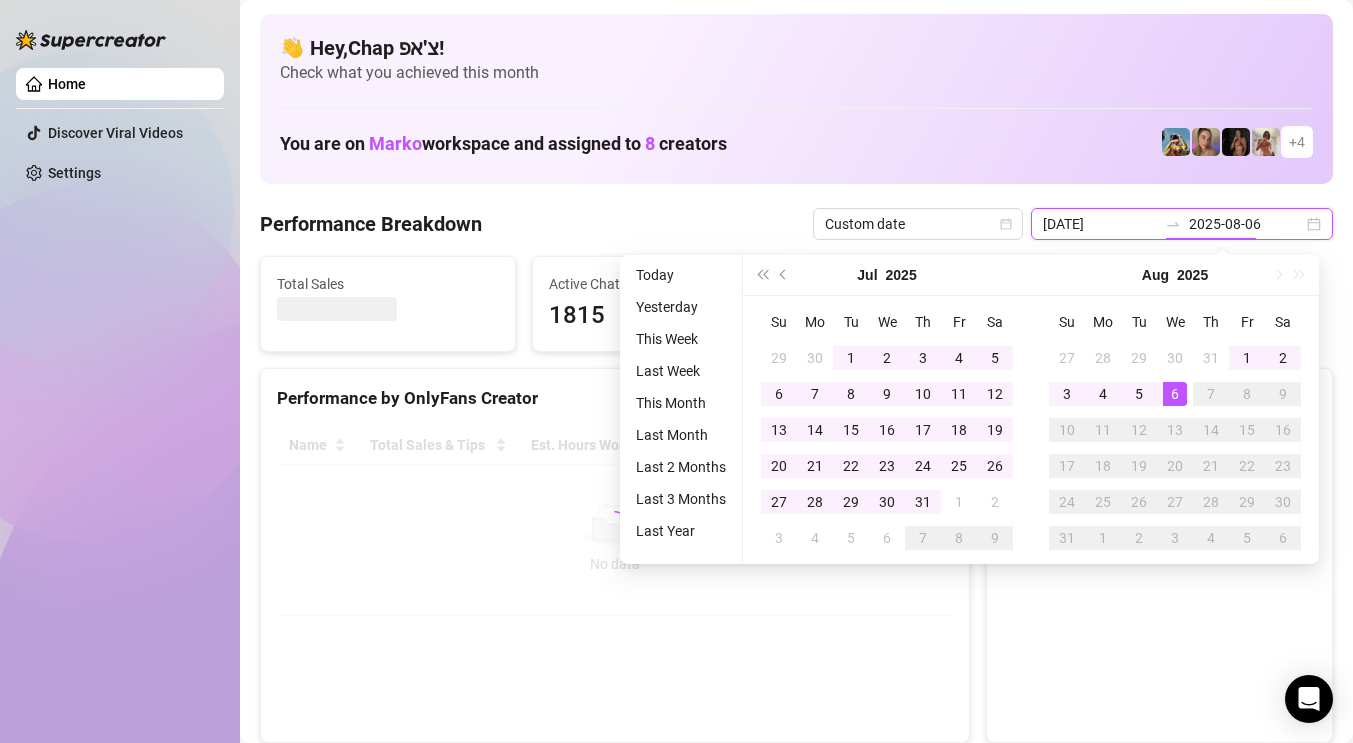 click on "[DATE] [DATE]" at bounding box center [1182, 224] 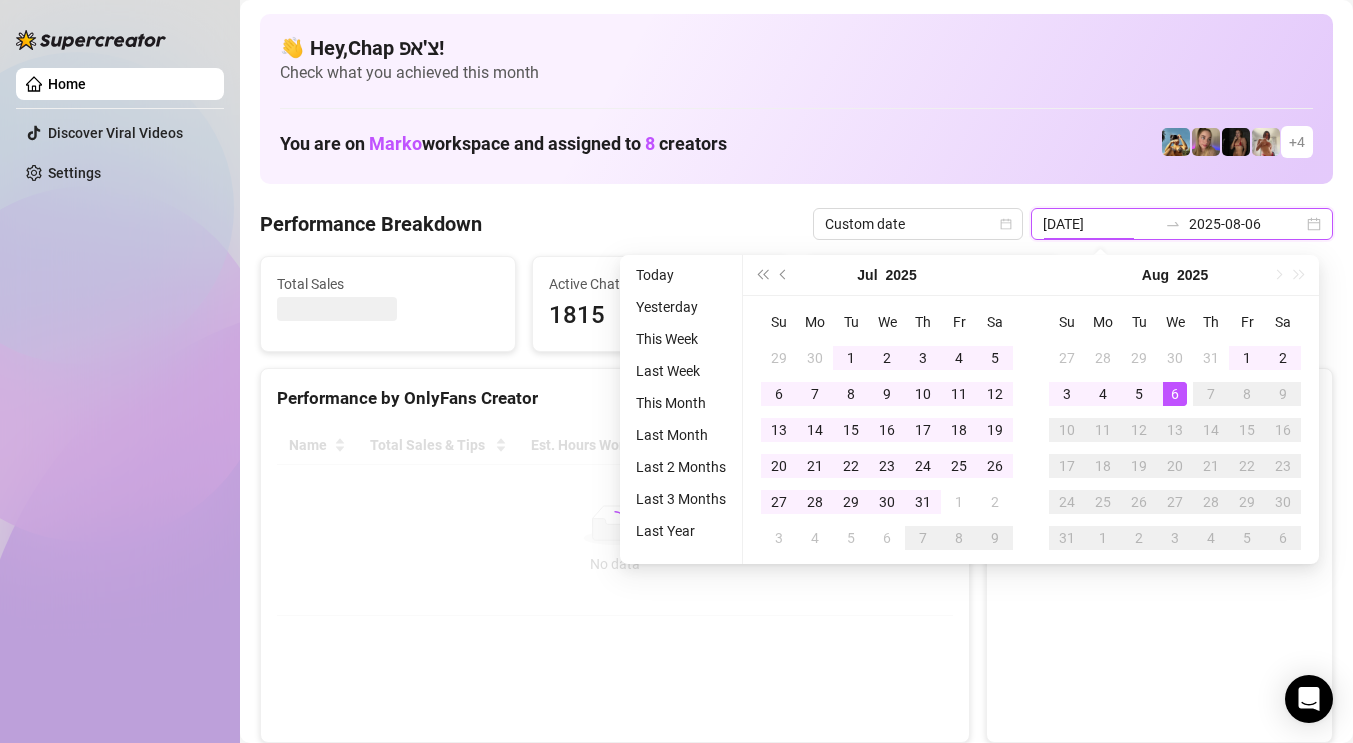 click on "[DATE]" at bounding box center [1100, 224] 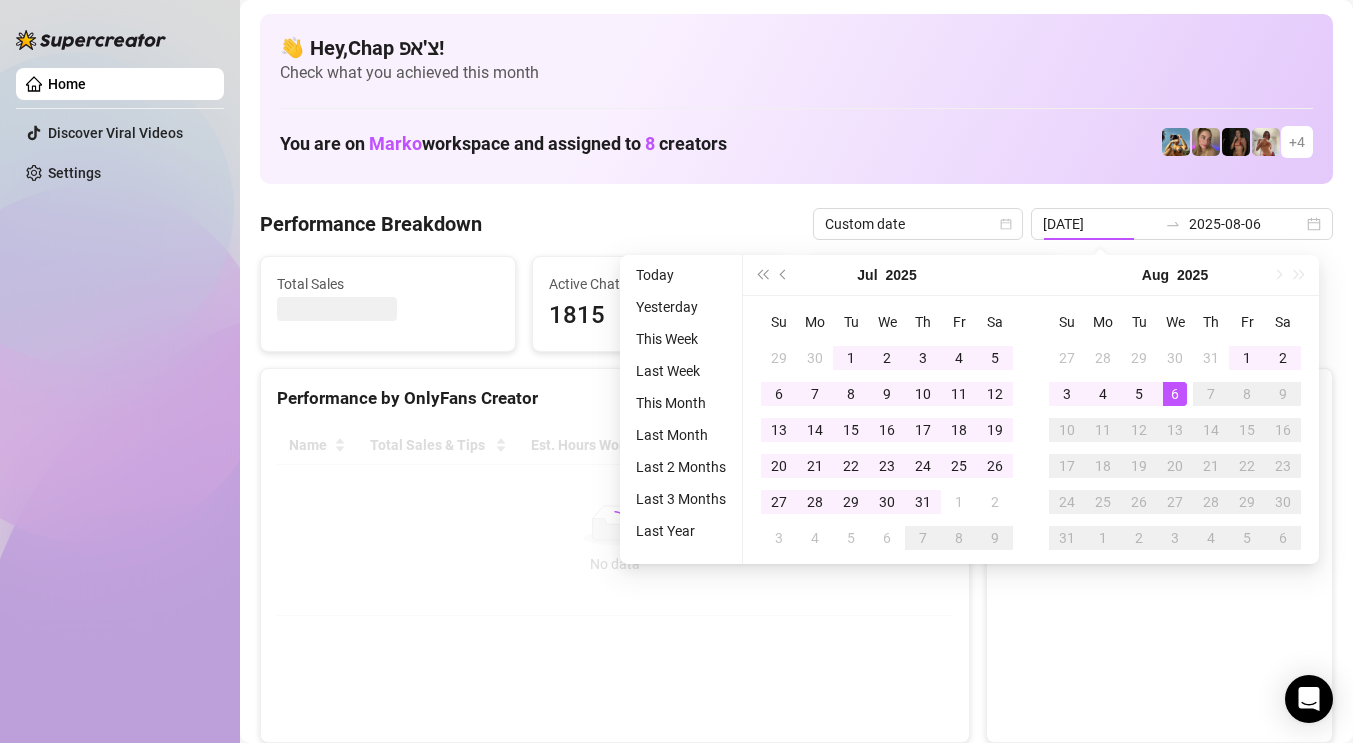 click on "👋 Hey, Chap צ׳אפ ! Check what you achieved this month You are on Marko workspace and assigned to 8 creators + 4" at bounding box center [796, 99] 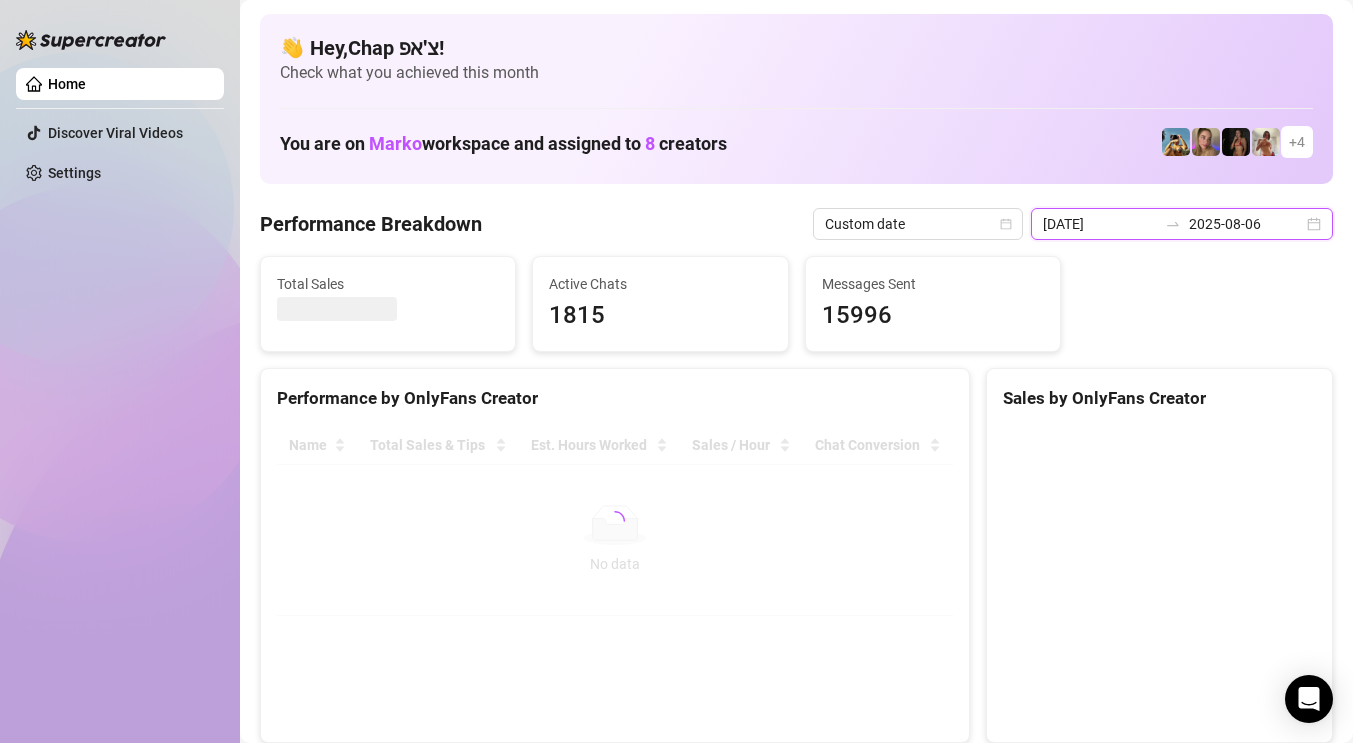 drag, startPoint x: 1117, startPoint y: 222, endPoint x: 1251, endPoint y: 219, distance: 134.03358 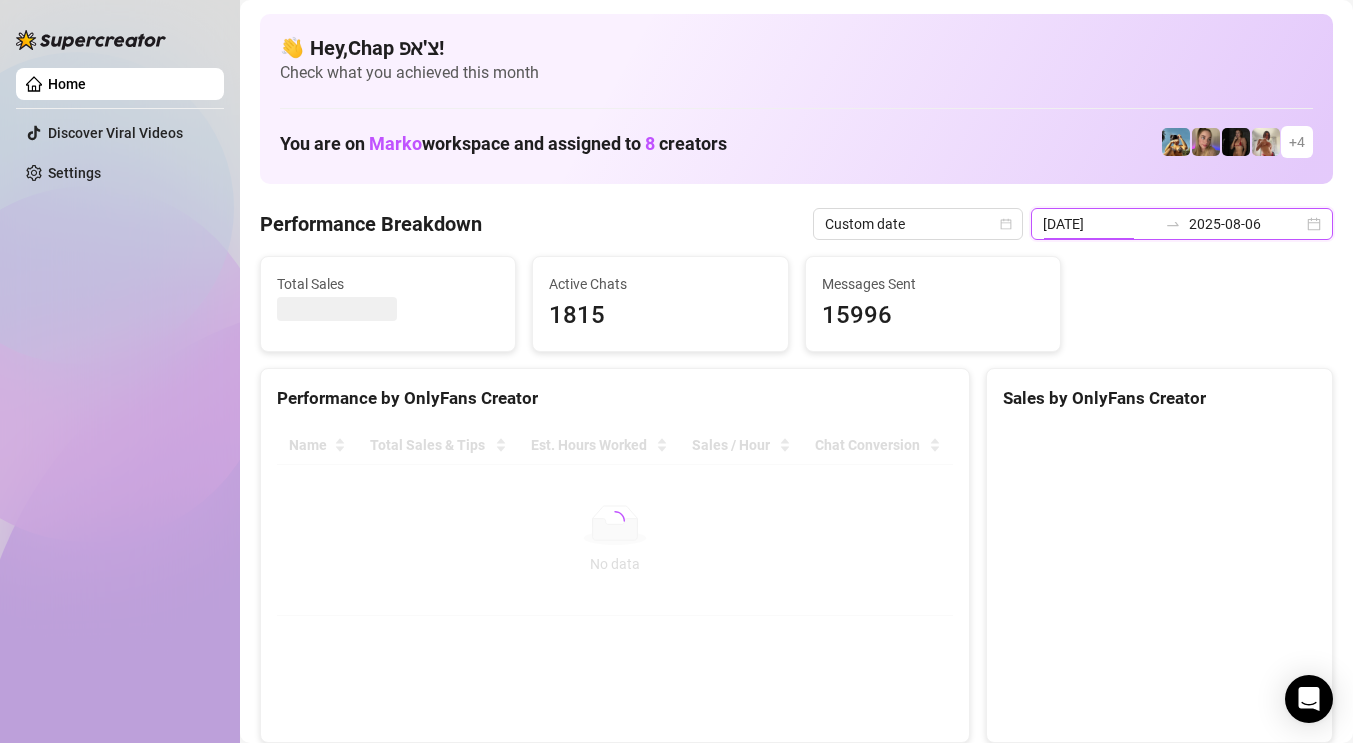 click on "[DATE] [DATE]" at bounding box center (1182, 224) 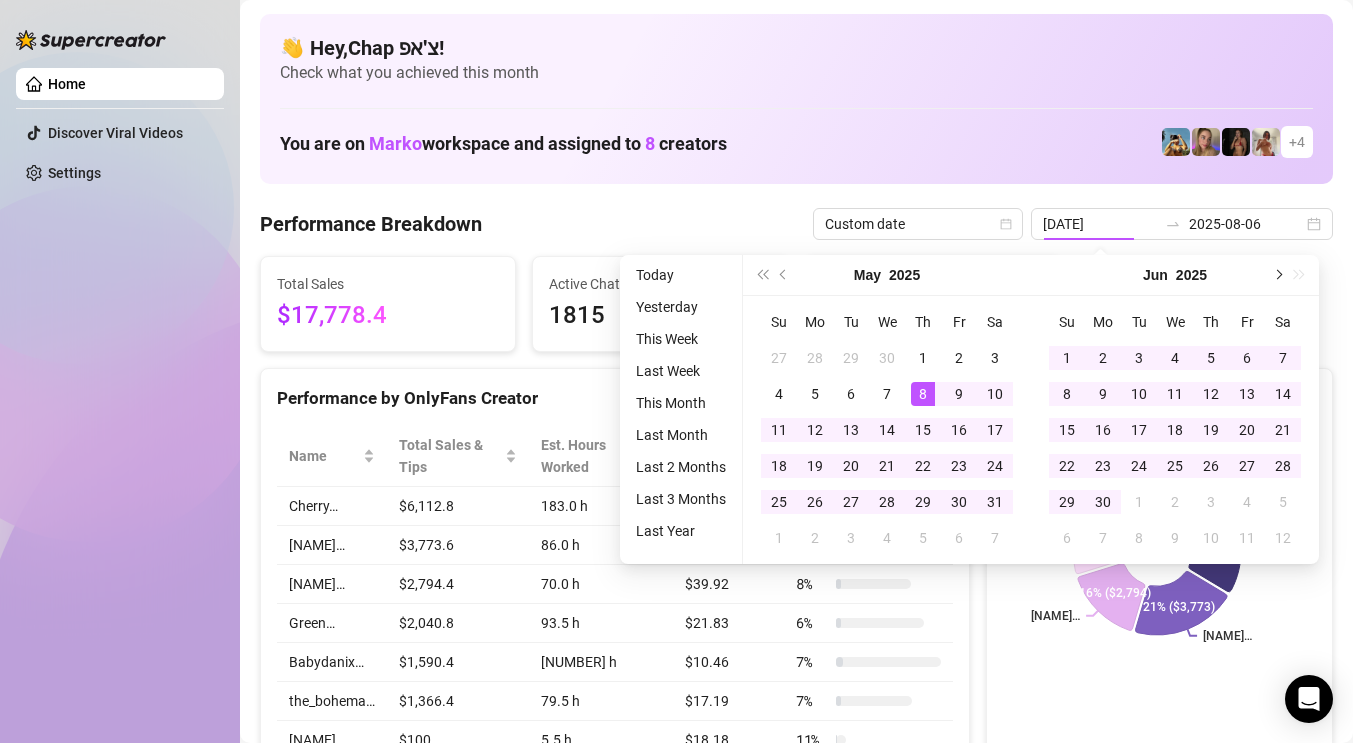 click at bounding box center (1277, 275) 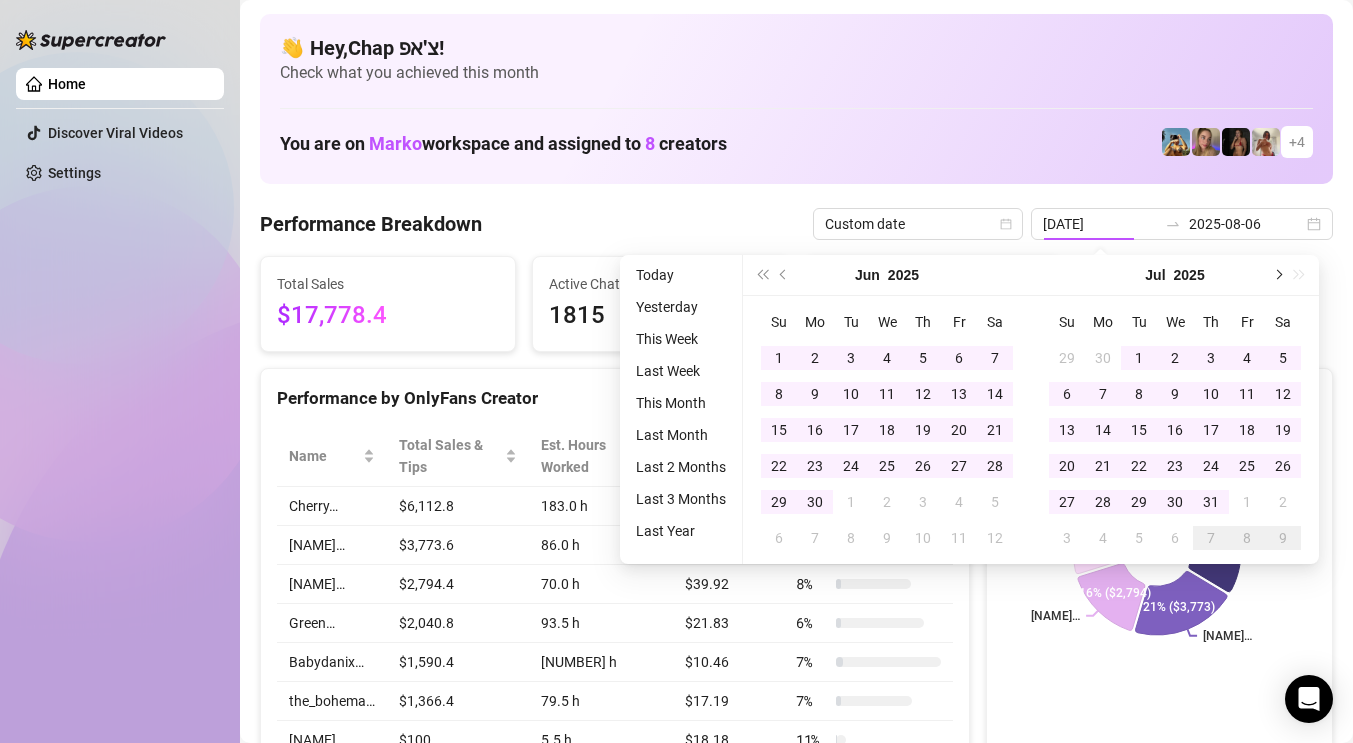 click at bounding box center [1277, 275] 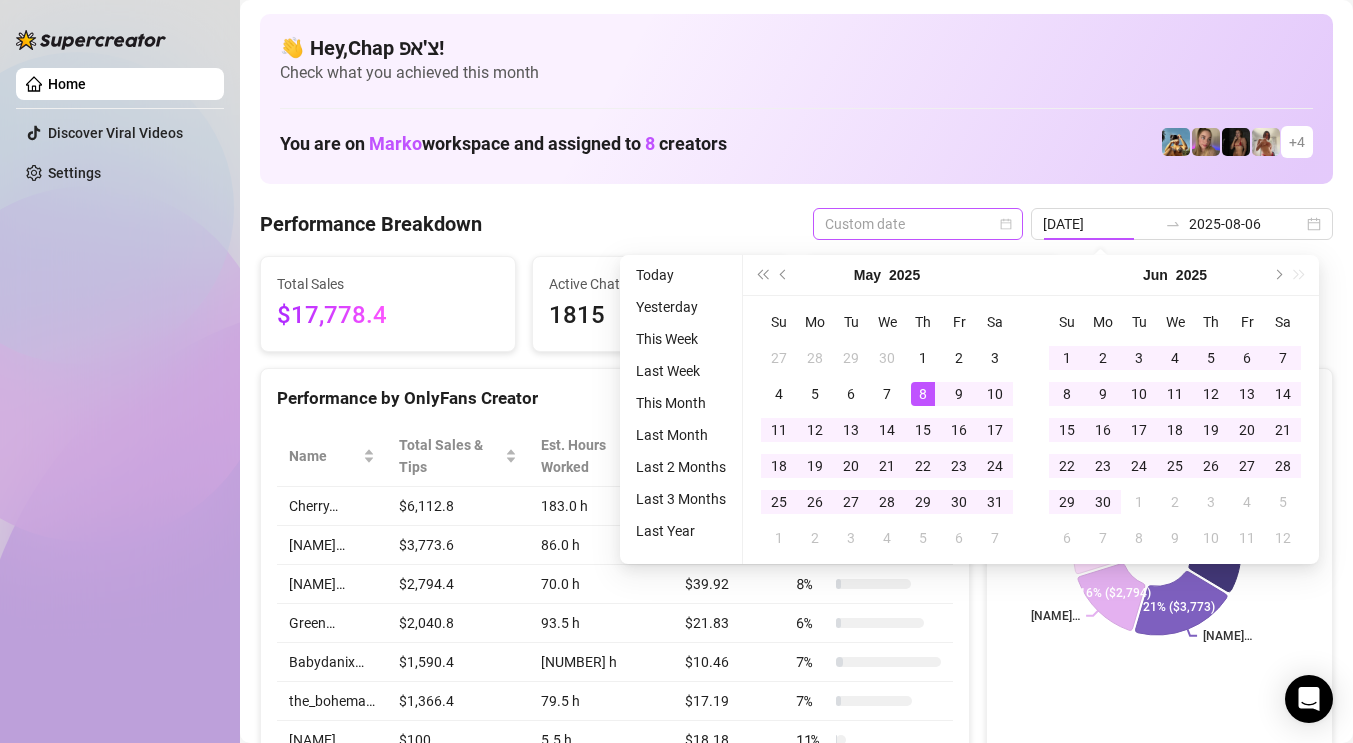 click on "Custom date" at bounding box center (918, 224) 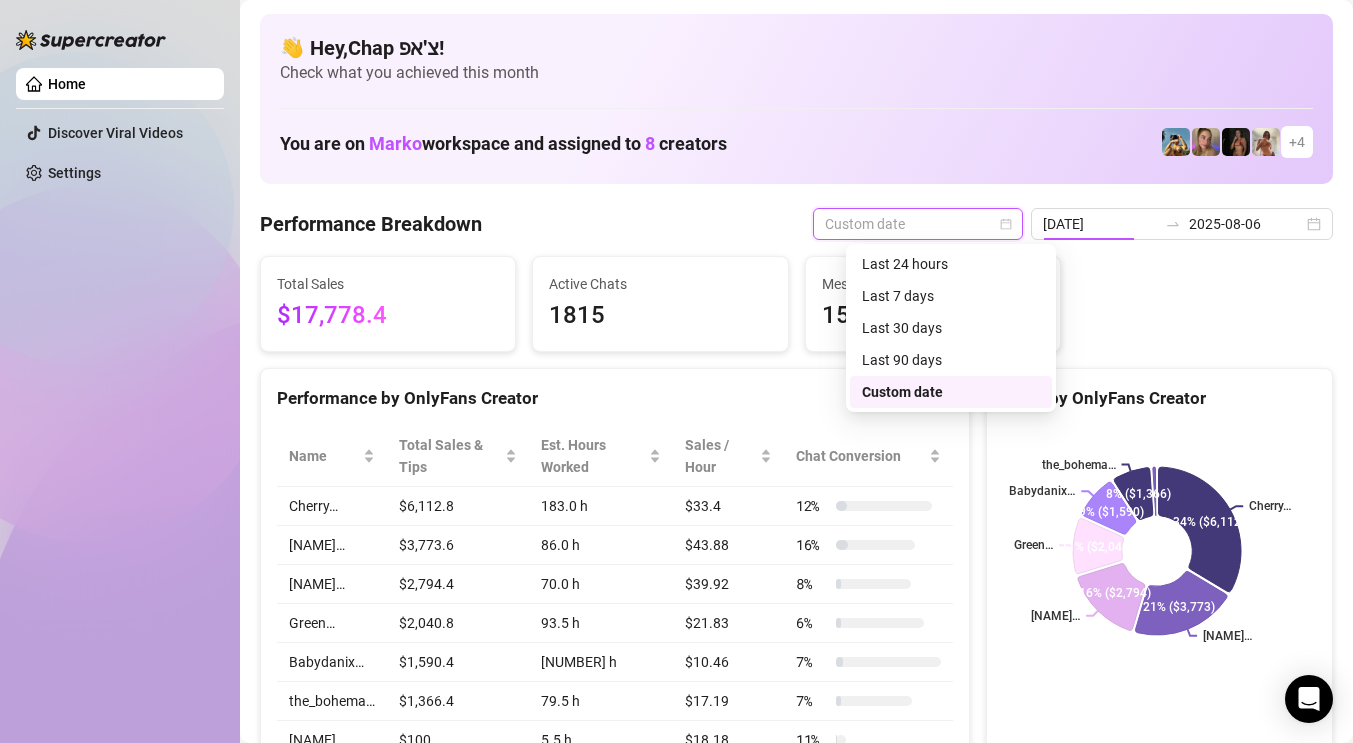click on "Custom date" at bounding box center (951, 392) 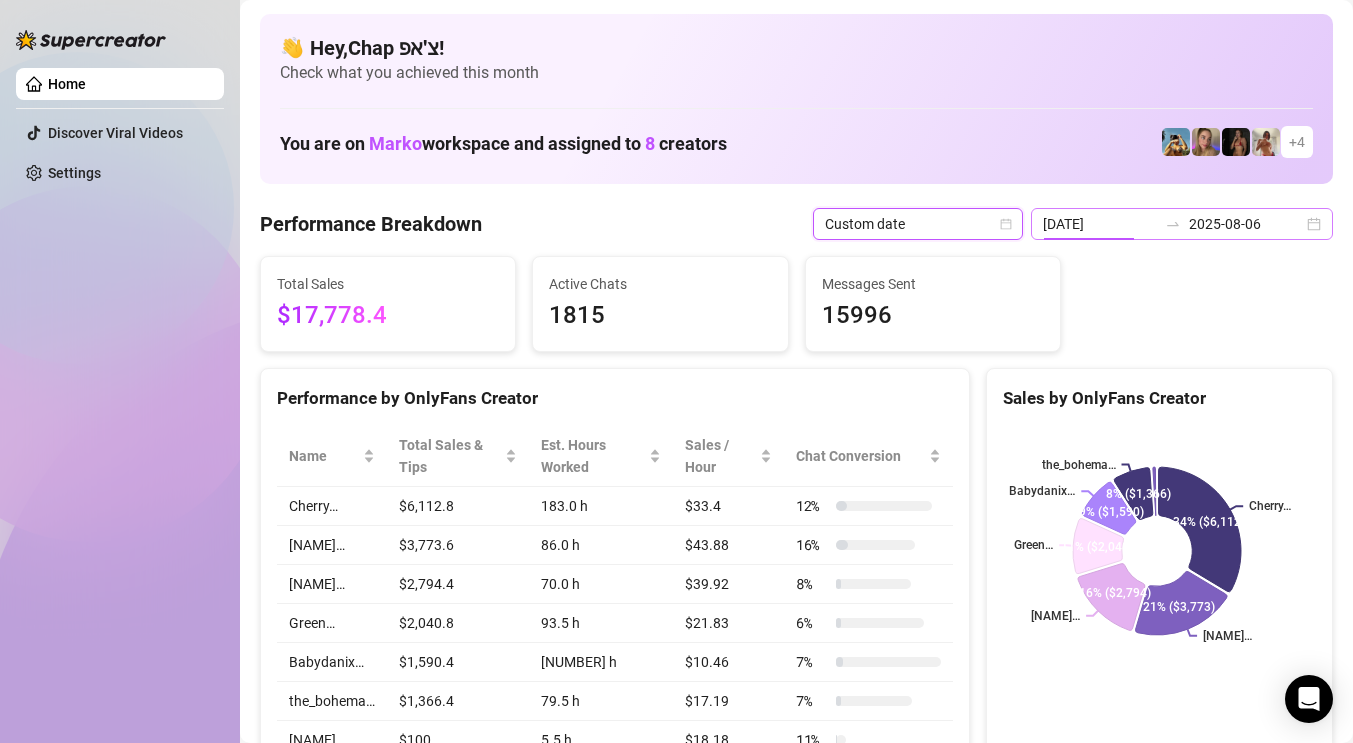 click 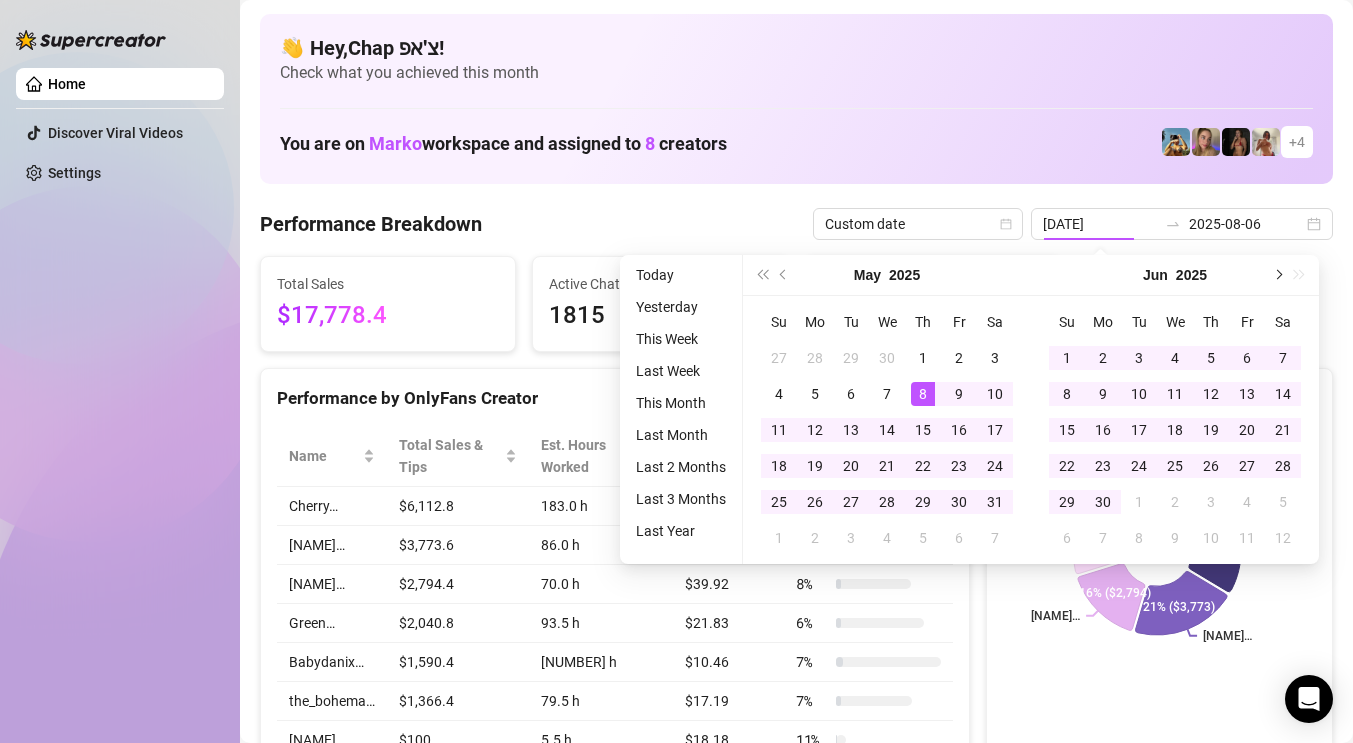 click at bounding box center [1277, 275] 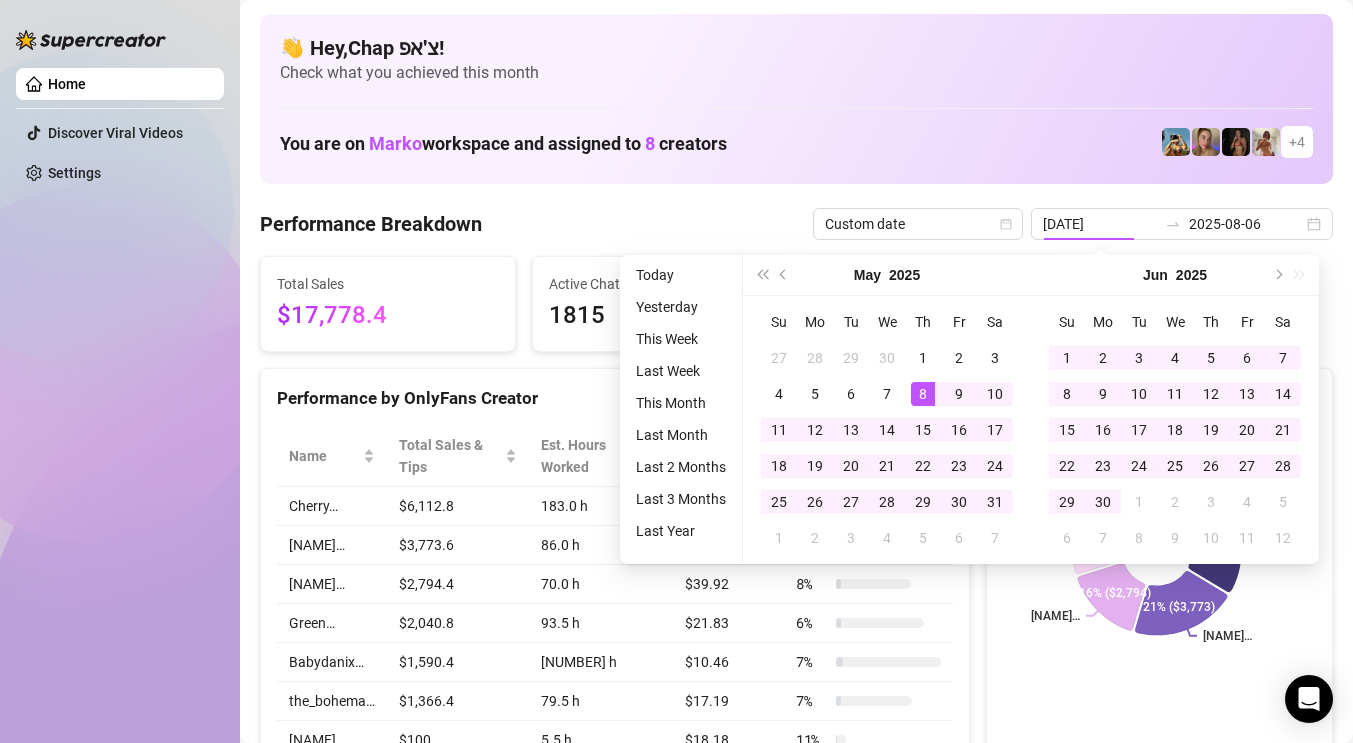 click on "[MONTH] [YEAR]" at bounding box center (1175, 275) 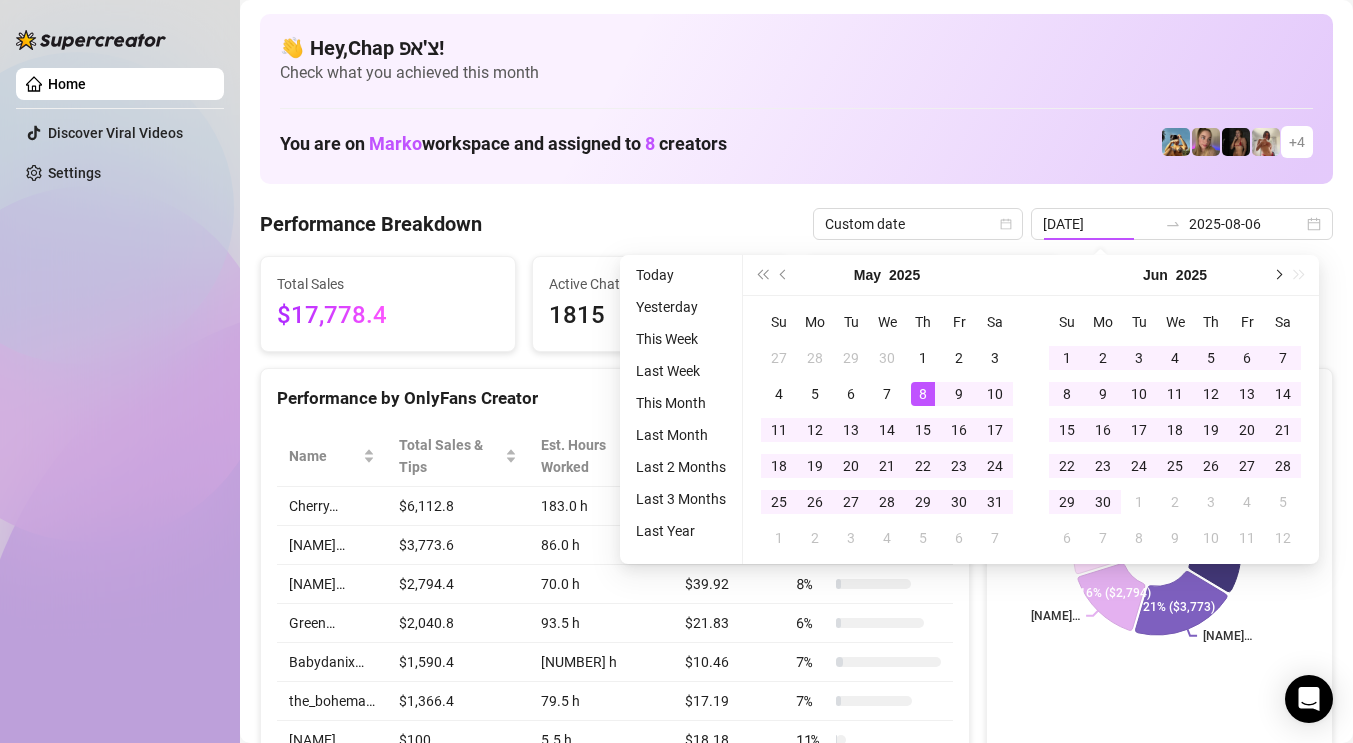 click at bounding box center [1277, 275] 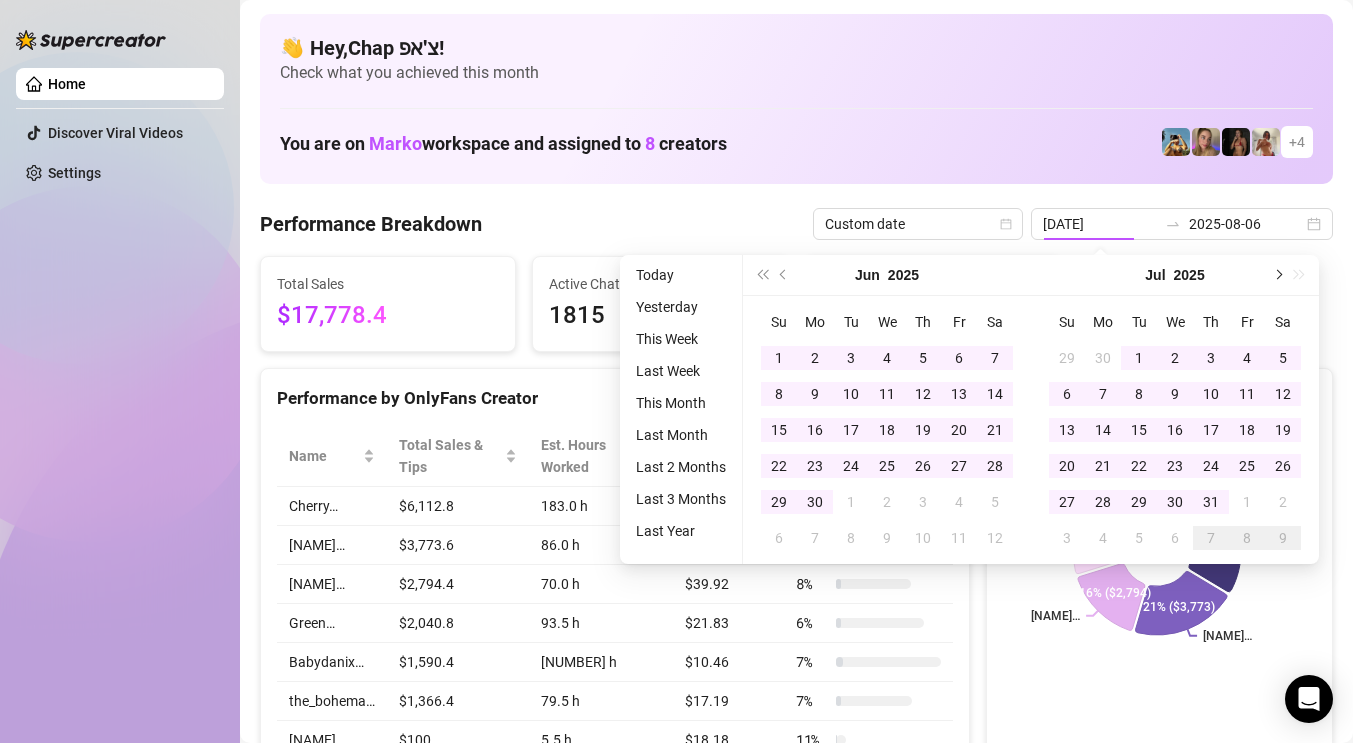 click at bounding box center (1277, 275) 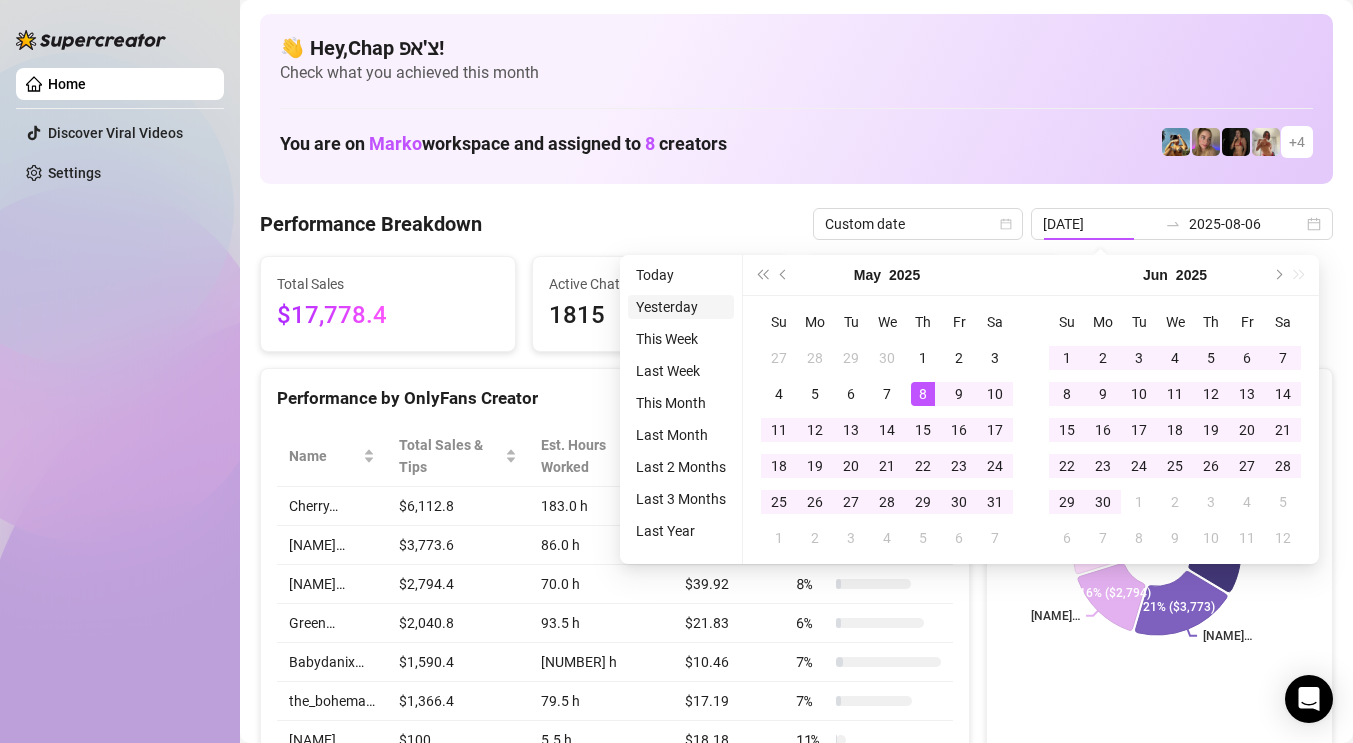 type on "2025-08-05" 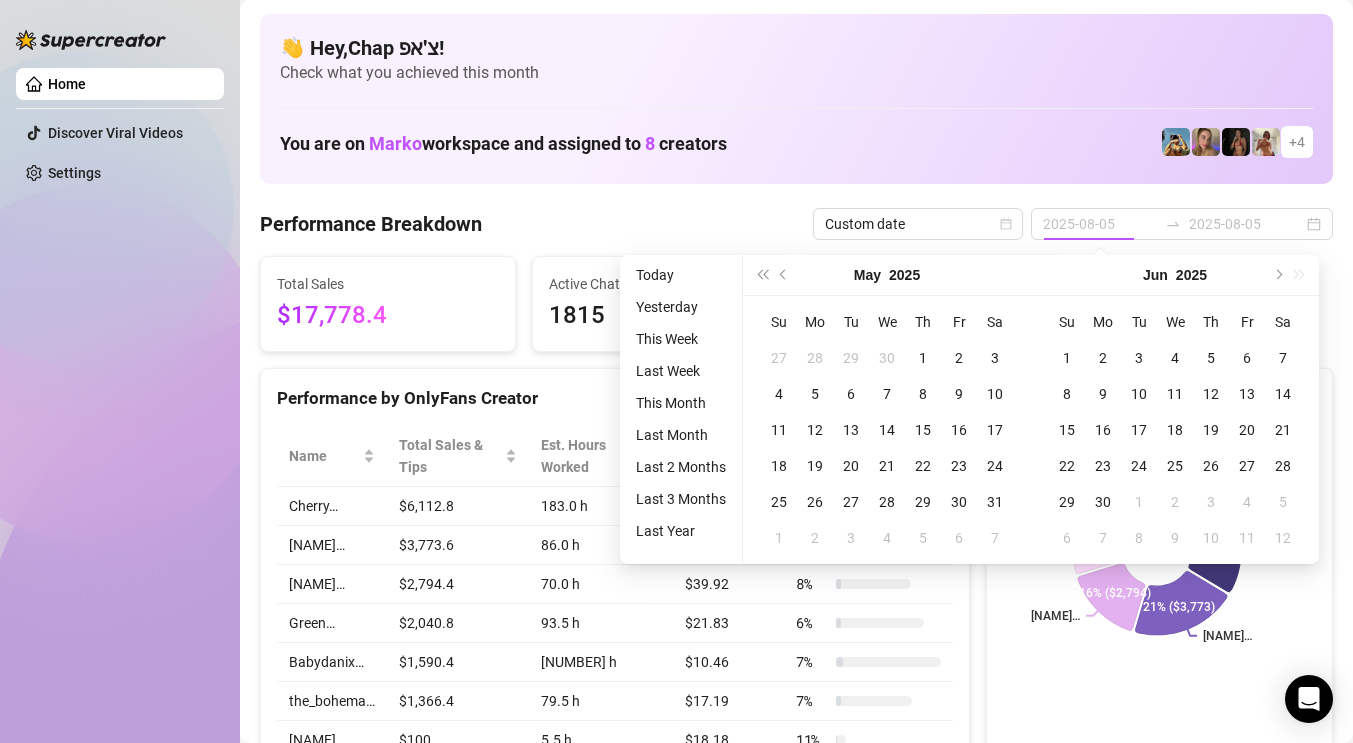 type on "[DATE]" 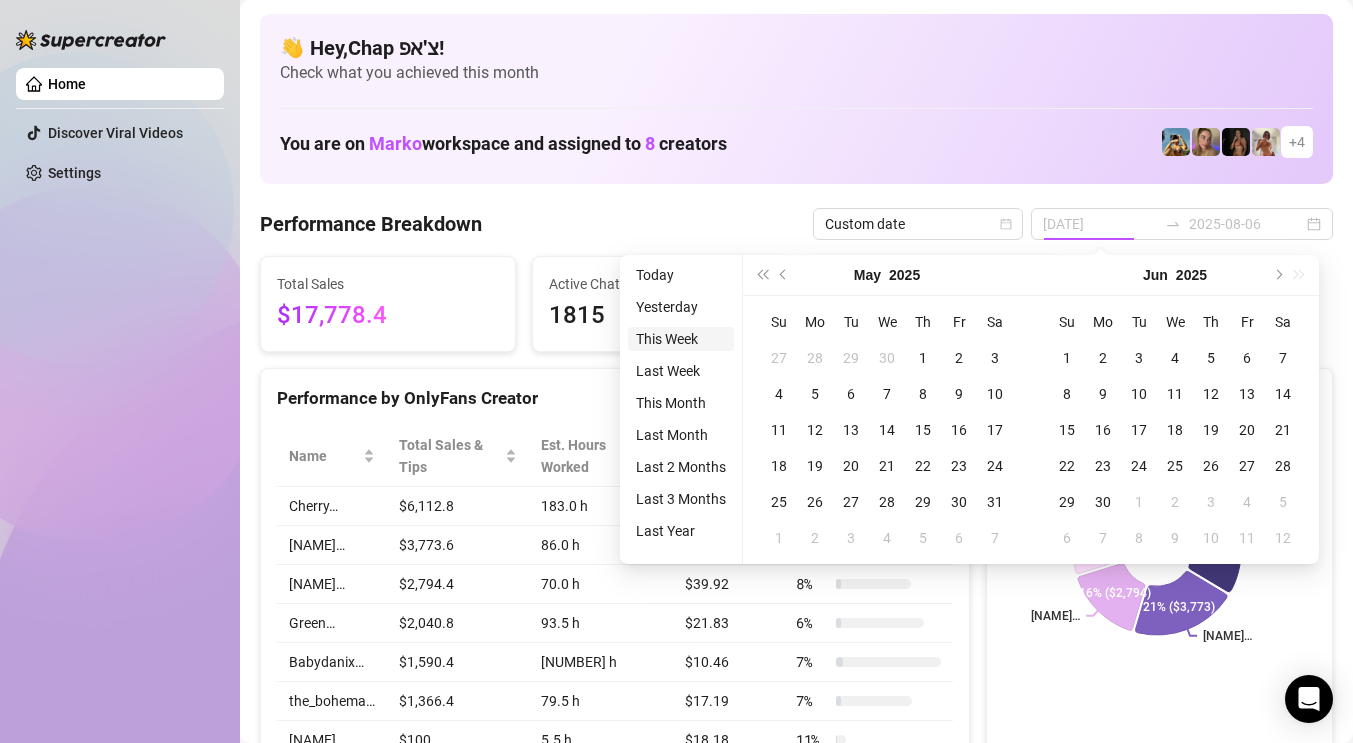 type on "2025-08-06" 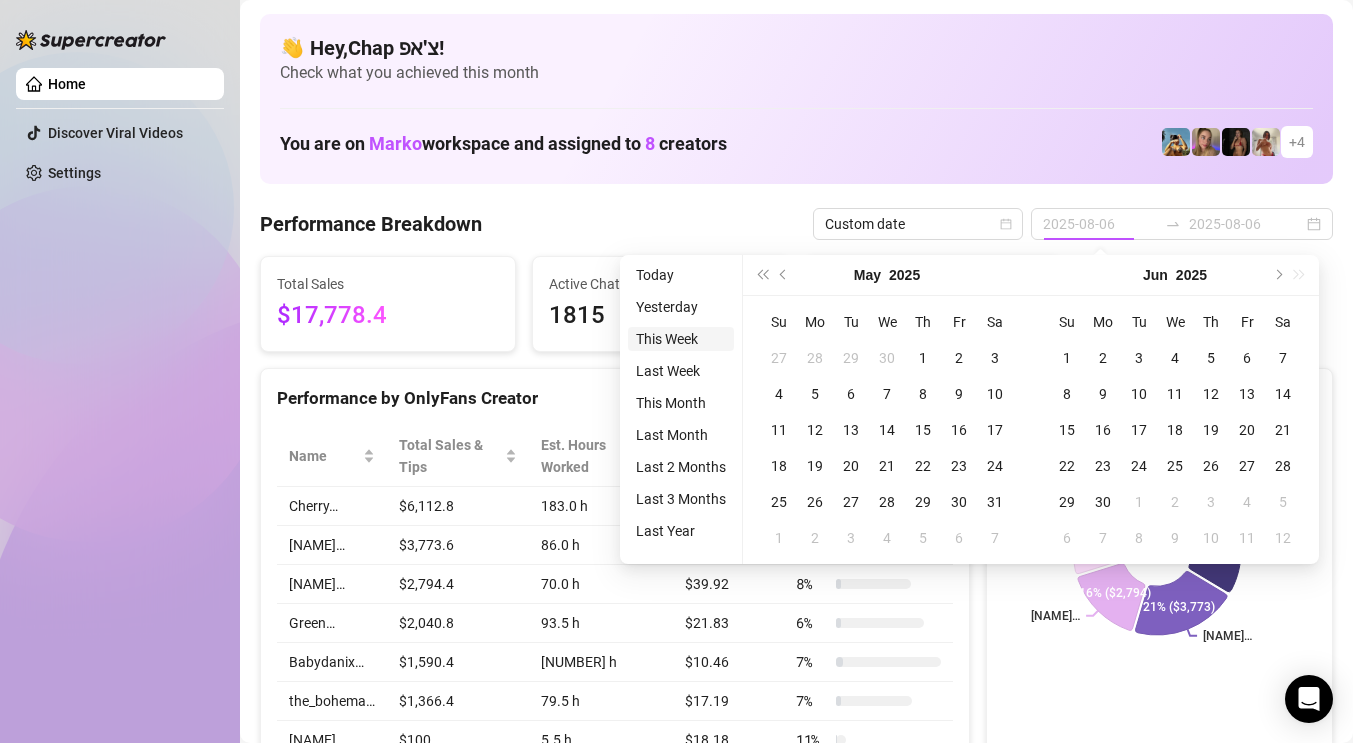 click on "This Week" at bounding box center [681, 339] 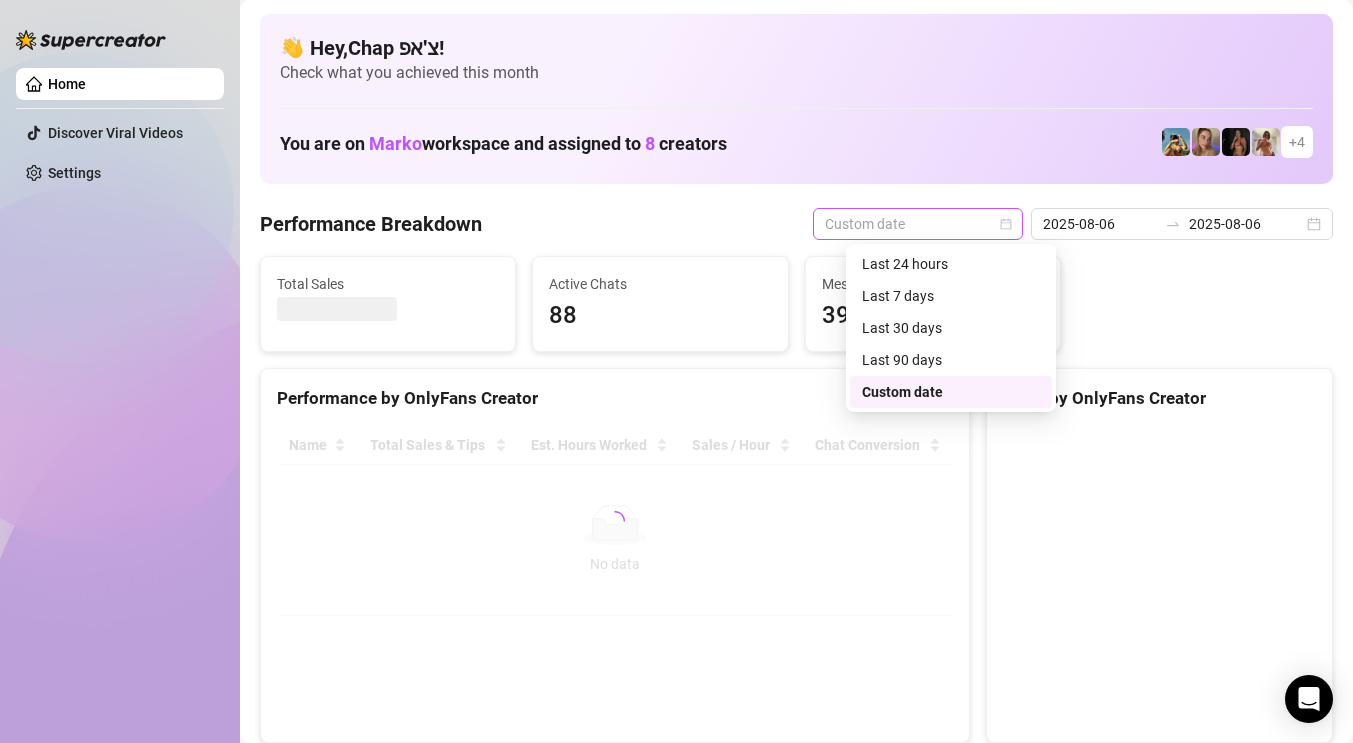 click on "Custom date" at bounding box center (918, 224) 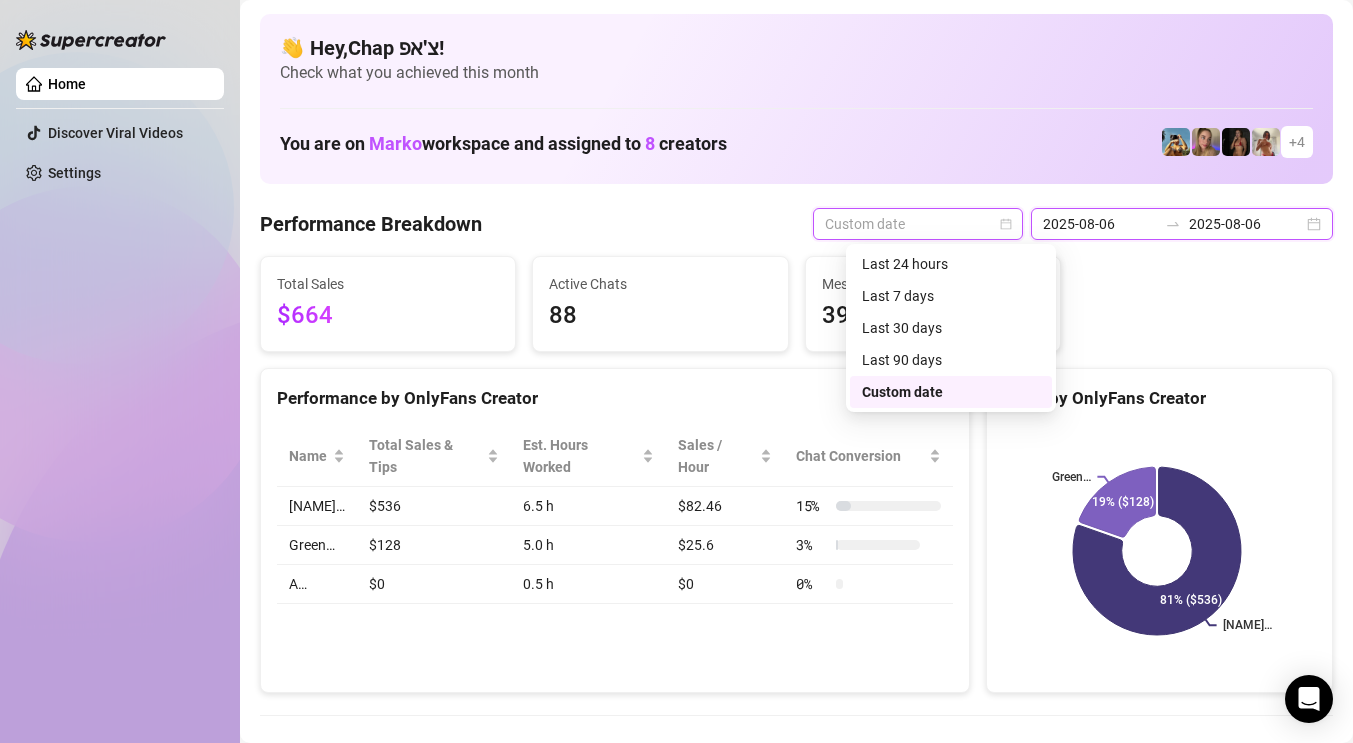 click on "2025-08-06" at bounding box center [1100, 224] 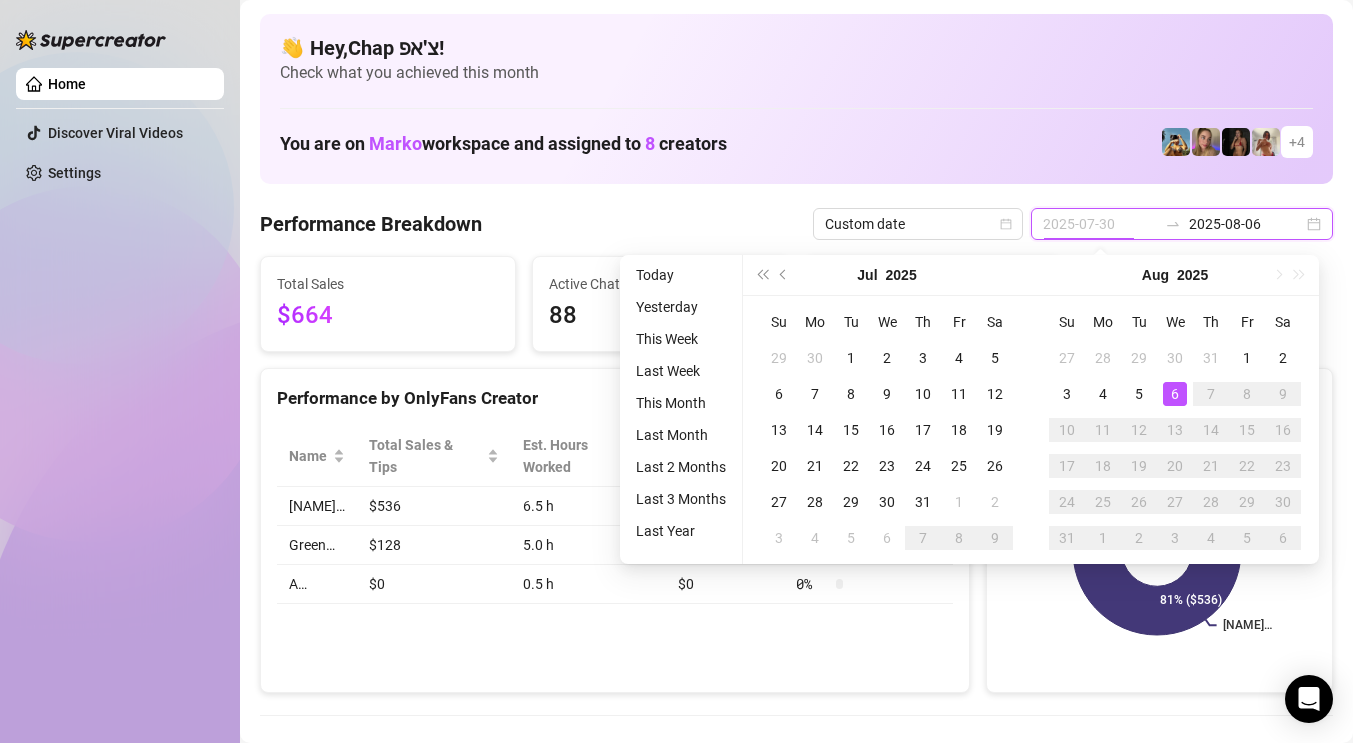 type on "2025-08-06" 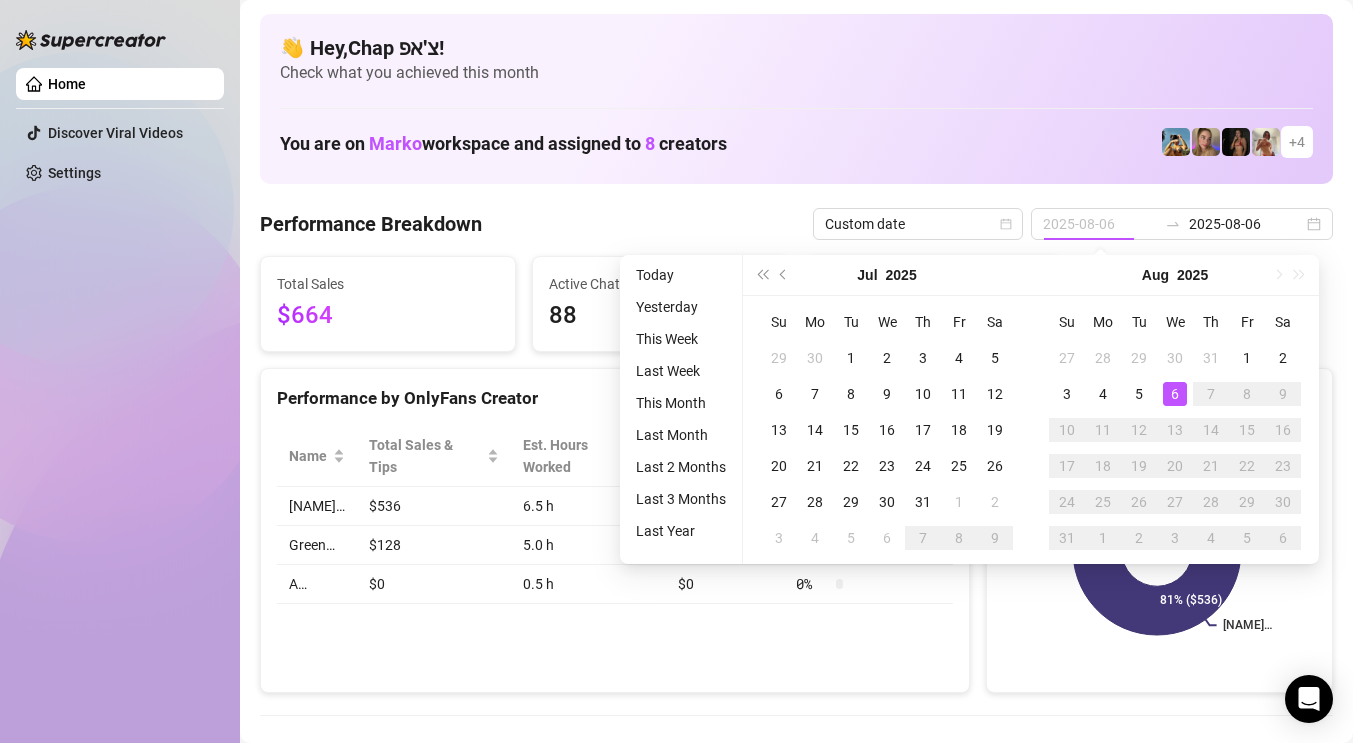 click on "6" at bounding box center [1175, 394] 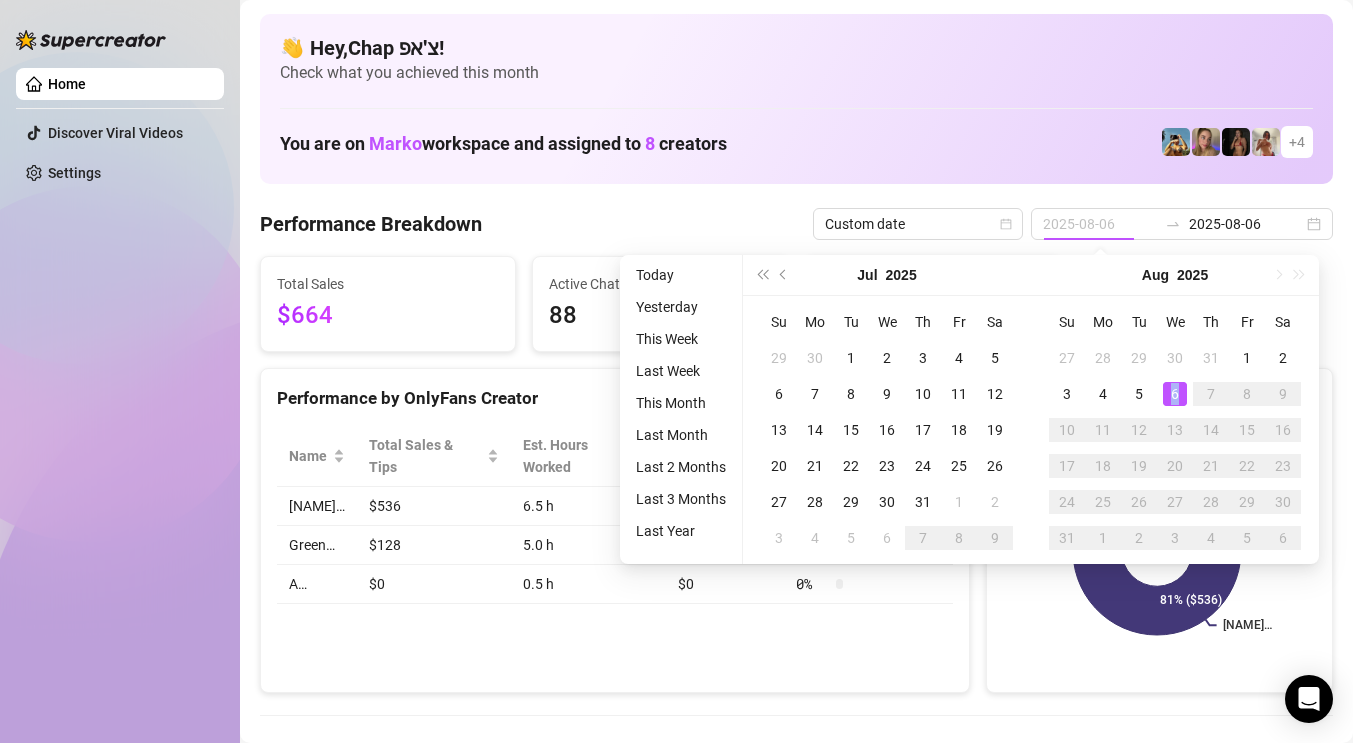 click on "6" at bounding box center [1175, 394] 